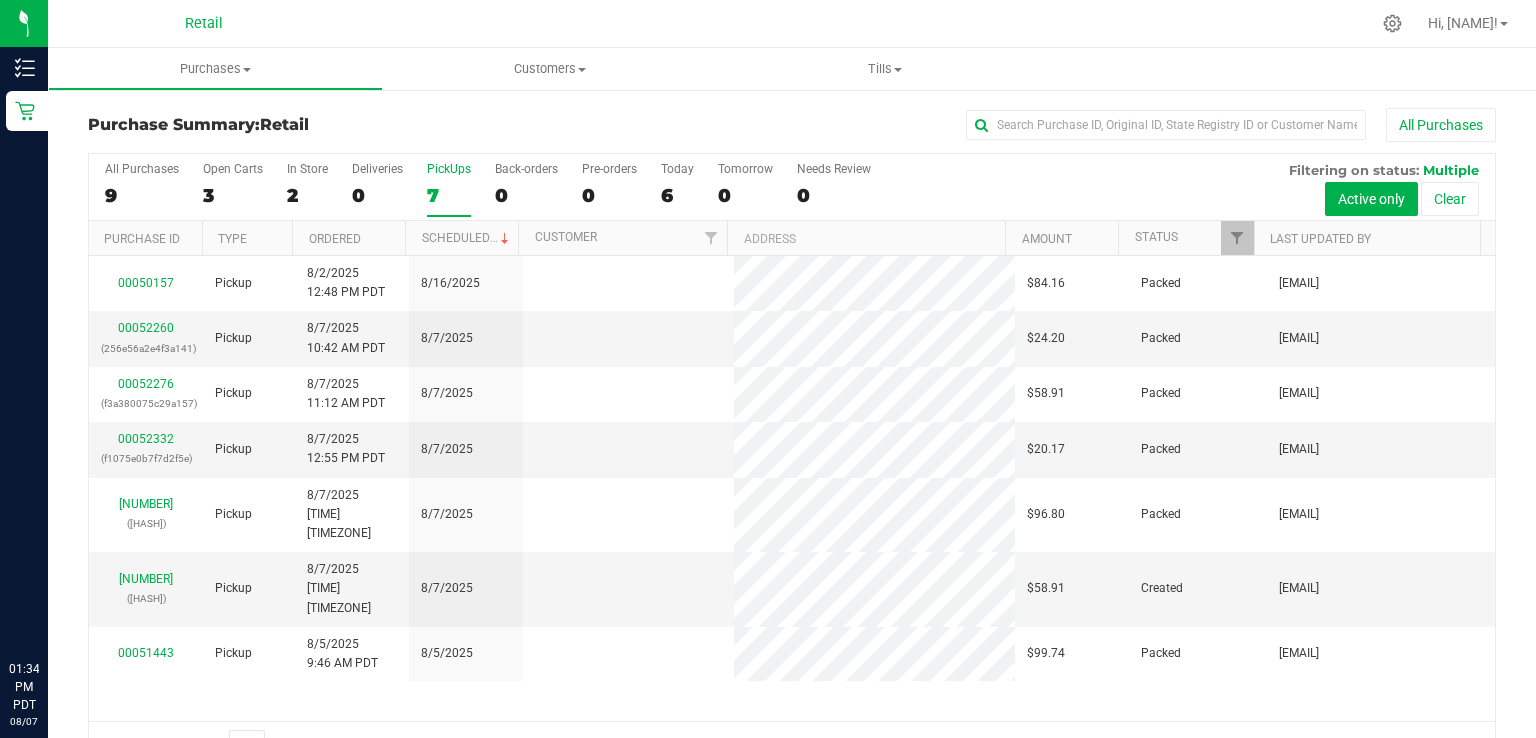 scroll, scrollTop: 0, scrollLeft: 0, axis: both 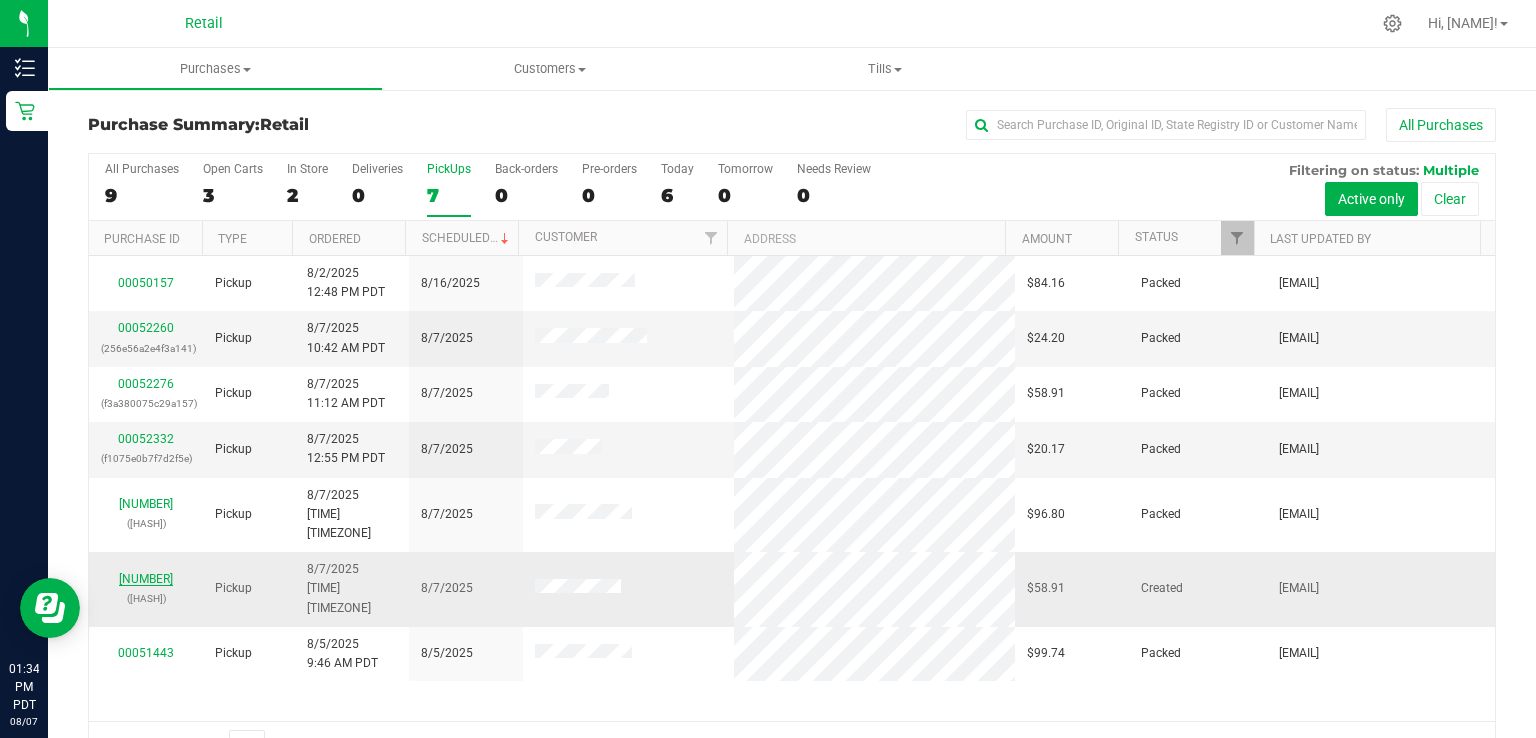 click on "[NUMBER]" at bounding box center (146, 579) 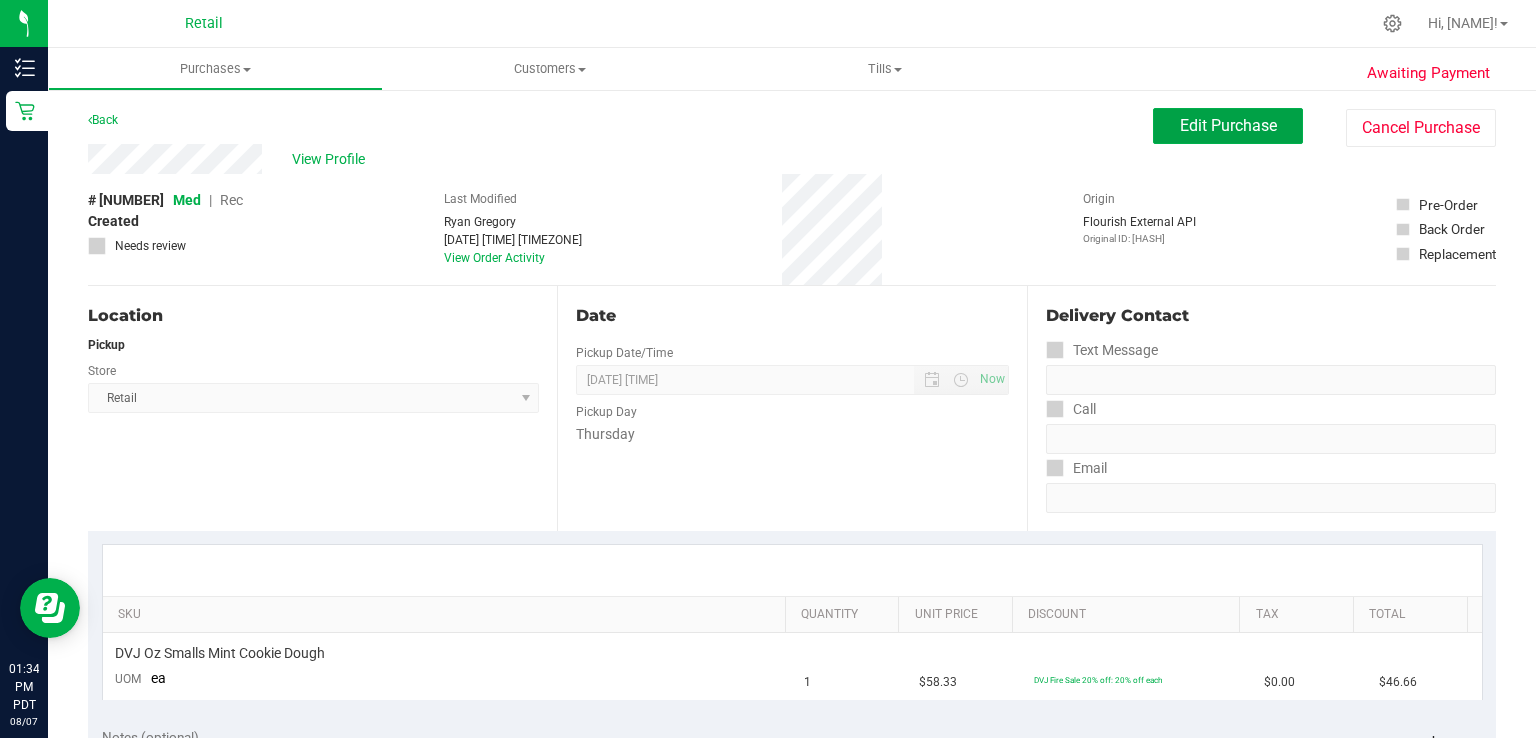 drag, startPoint x: 1256, startPoint y: 121, endPoint x: 1240, endPoint y: 161, distance: 43.081318 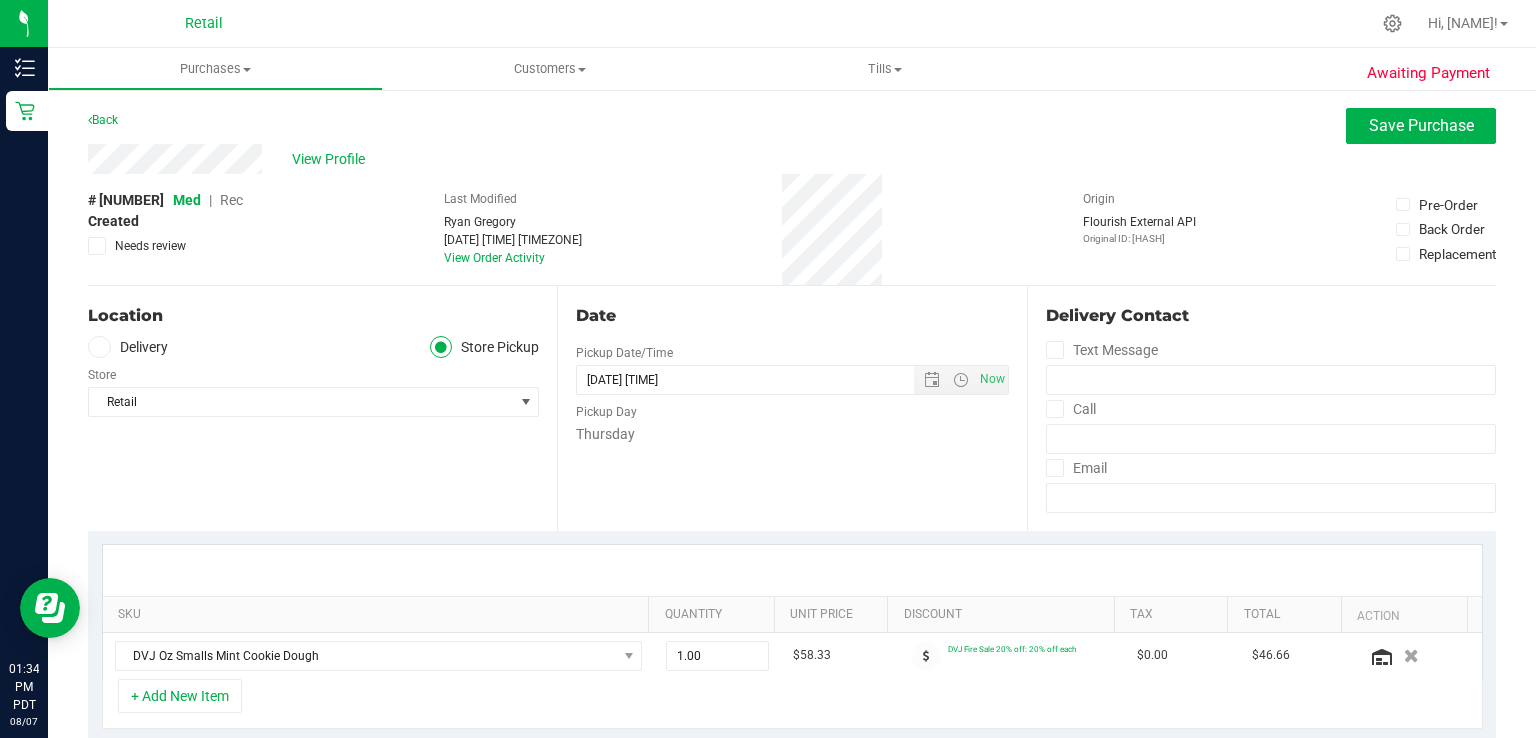 click on "Rec" at bounding box center (231, 200) 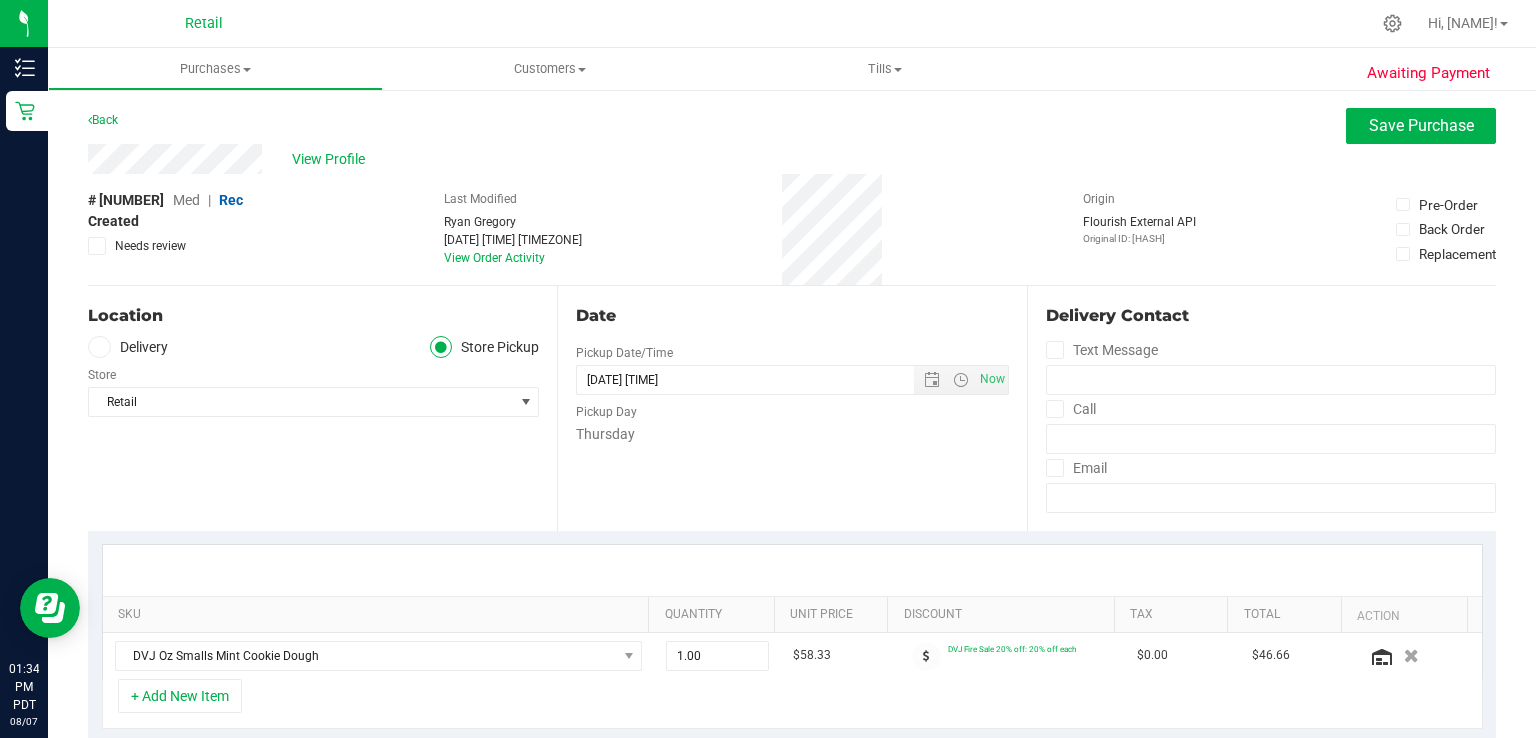 click on "Rec" at bounding box center (231, 200) 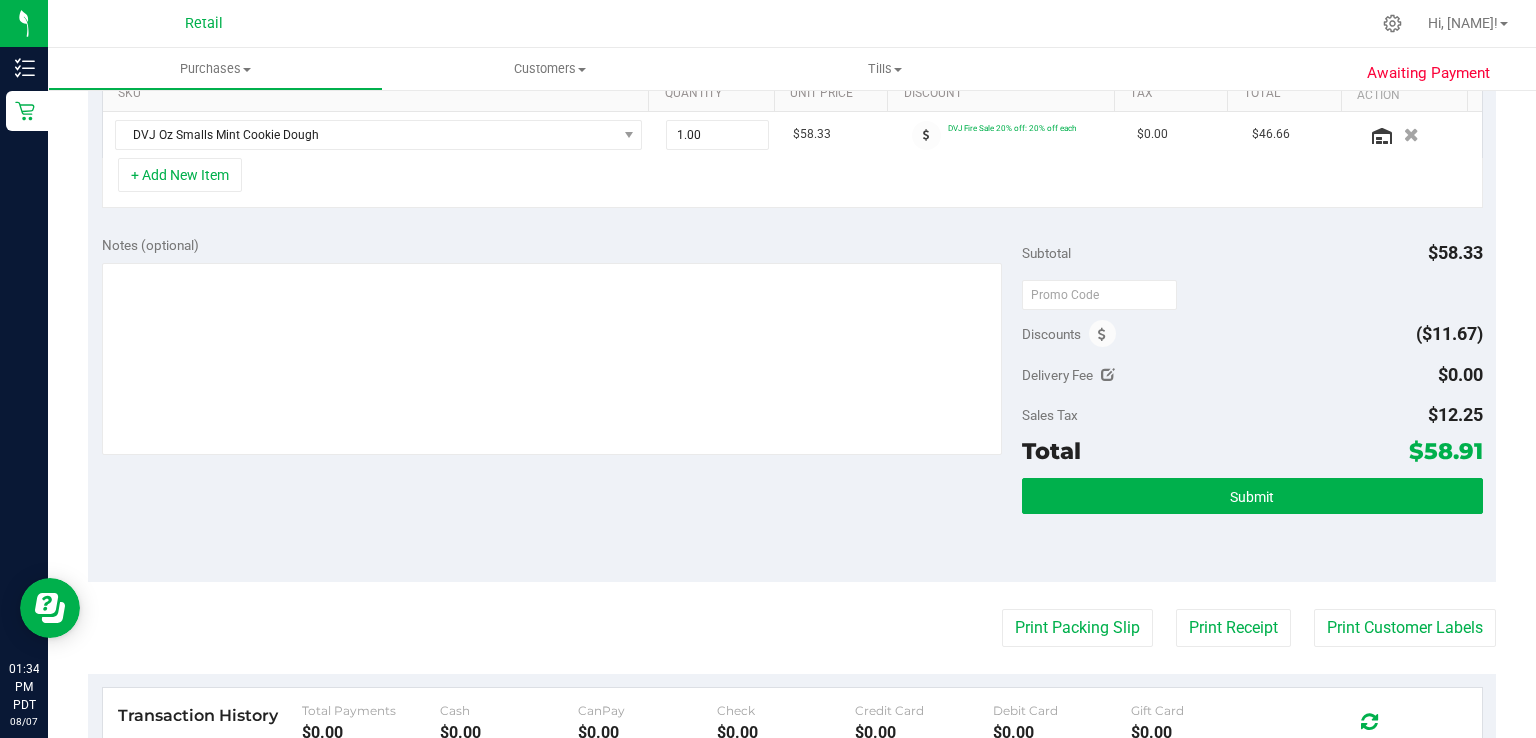 scroll, scrollTop: 533, scrollLeft: 0, axis: vertical 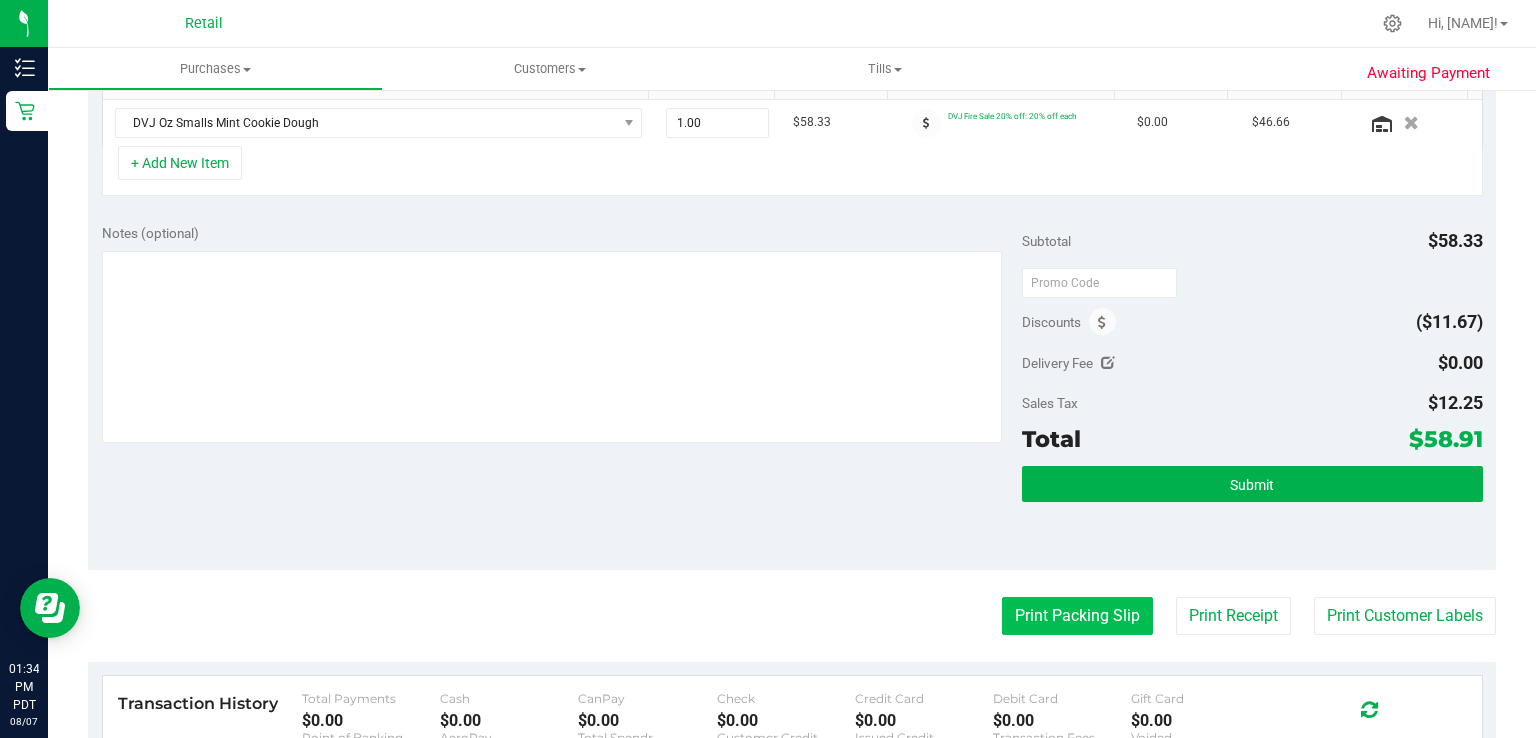 click on "Print Packing Slip" at bounding box center (1077, 616) 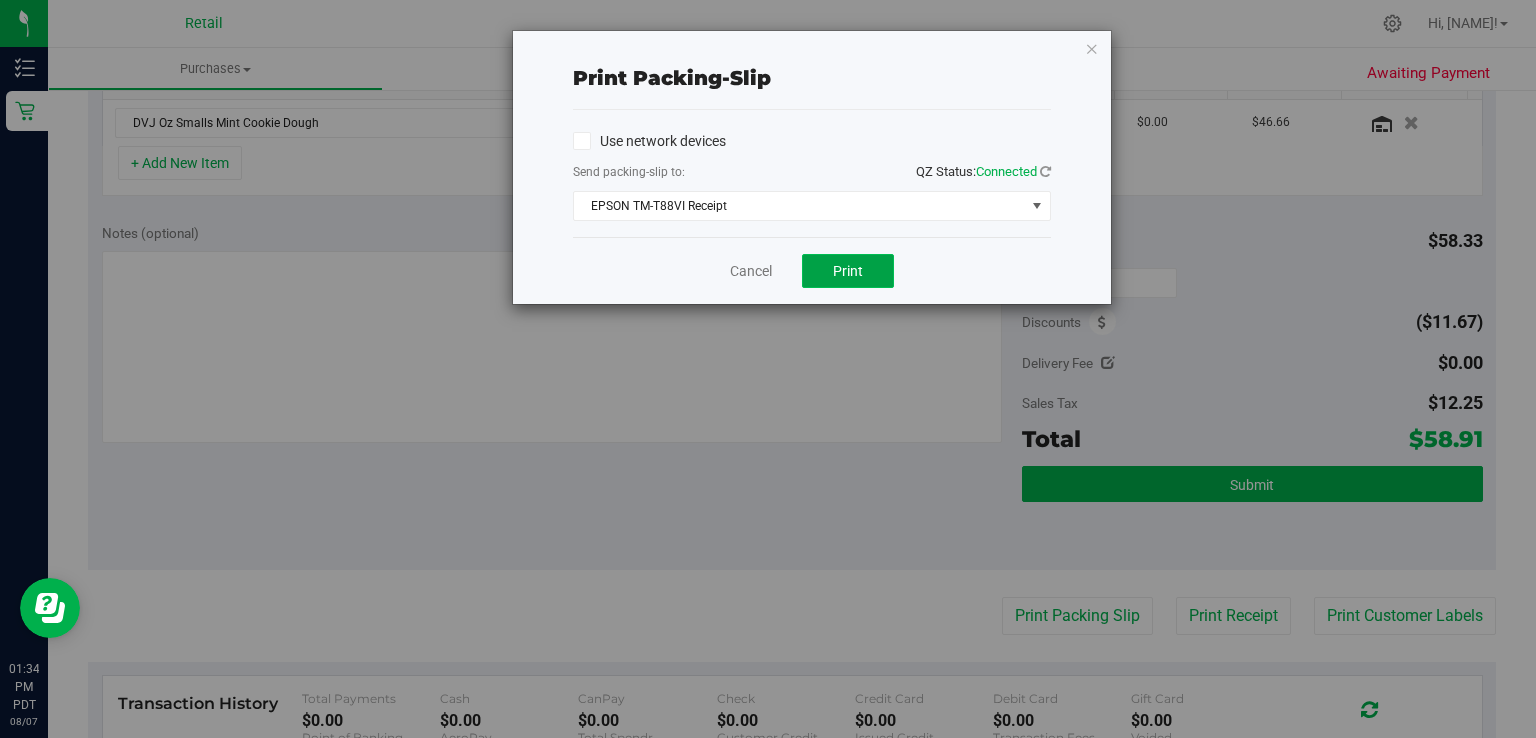 click on "Print" at bounding box center (848, 271) 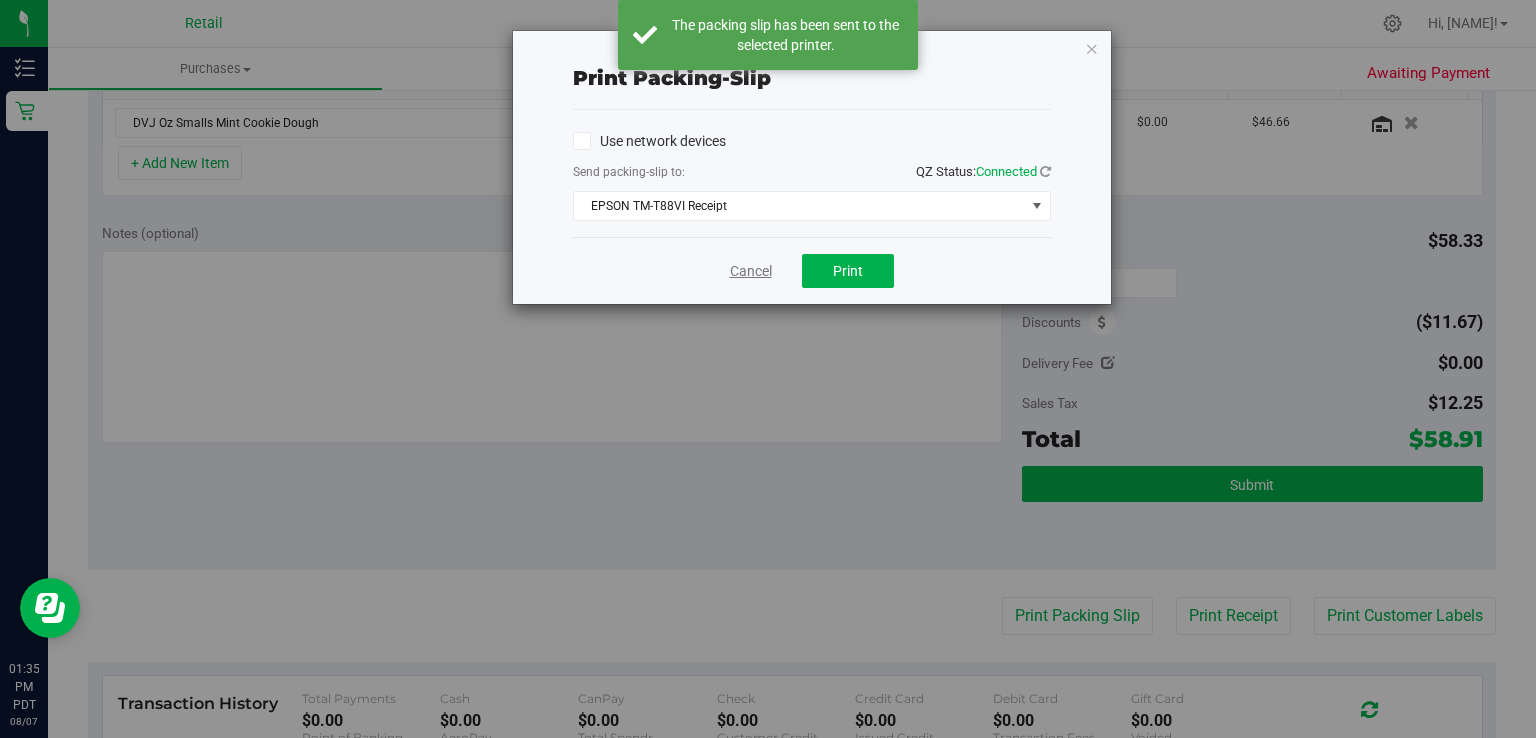click on "Cancel" at bounding box center (751, 271) 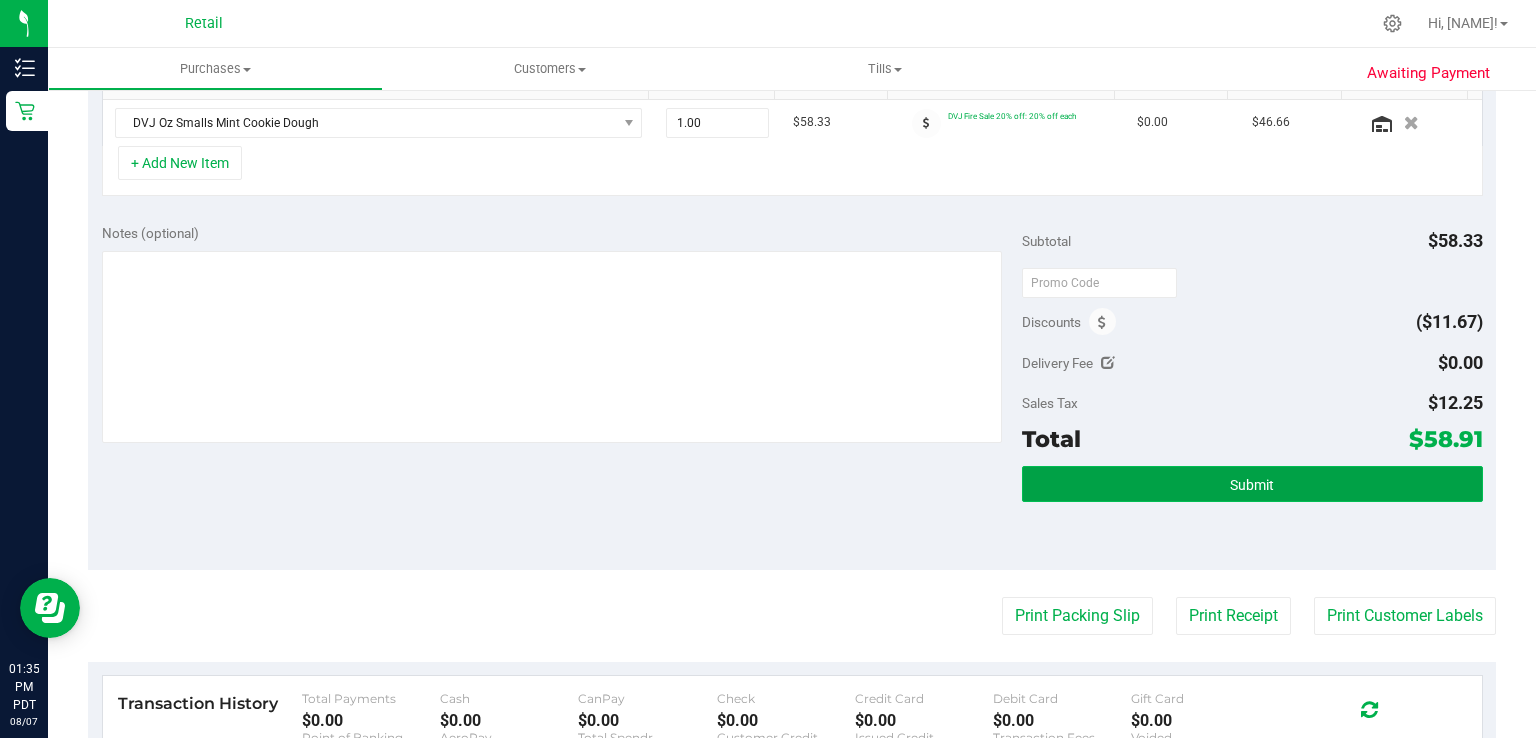 click on "Submit" at bounding box center [1252, 484] 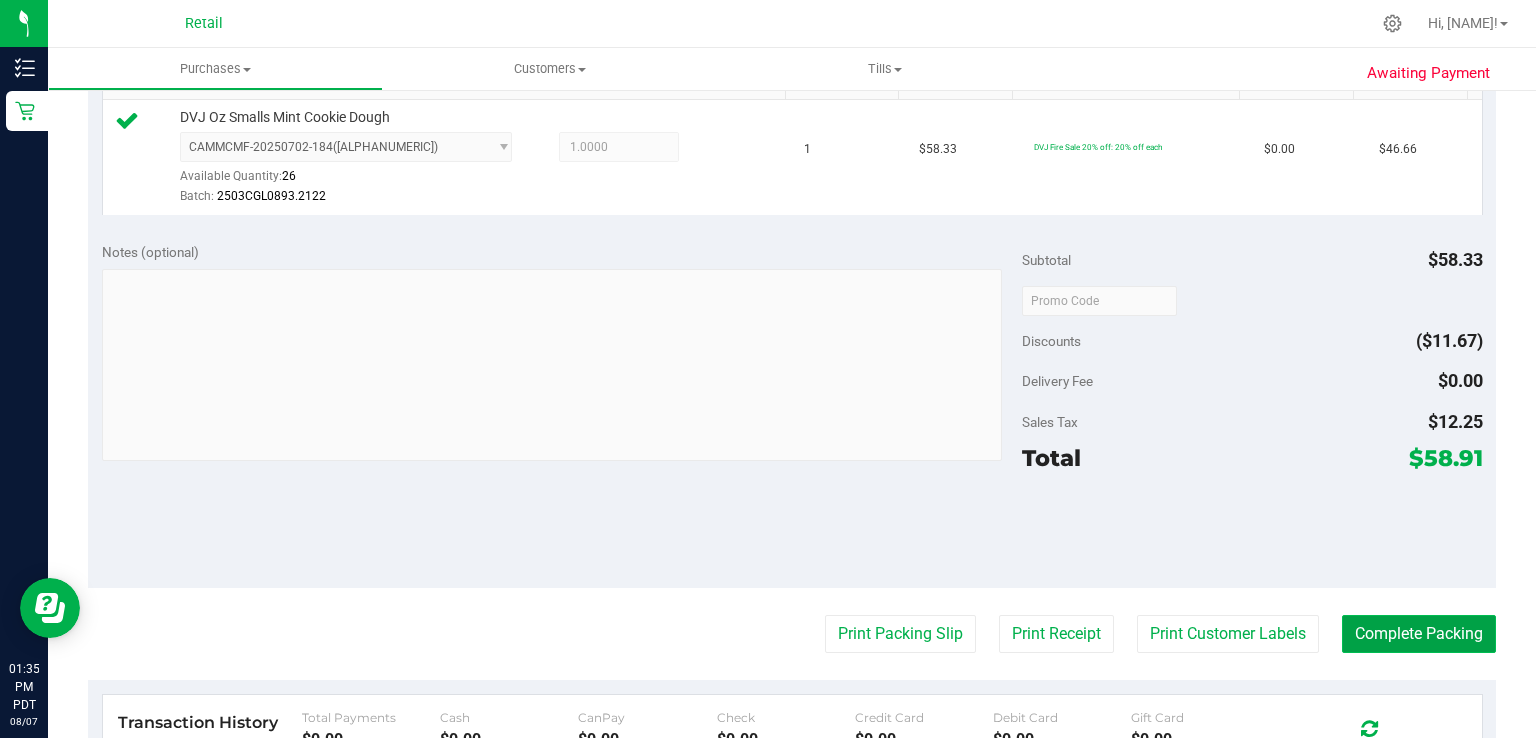 click on "Complete Packing" at bounding box center [1419, 634] 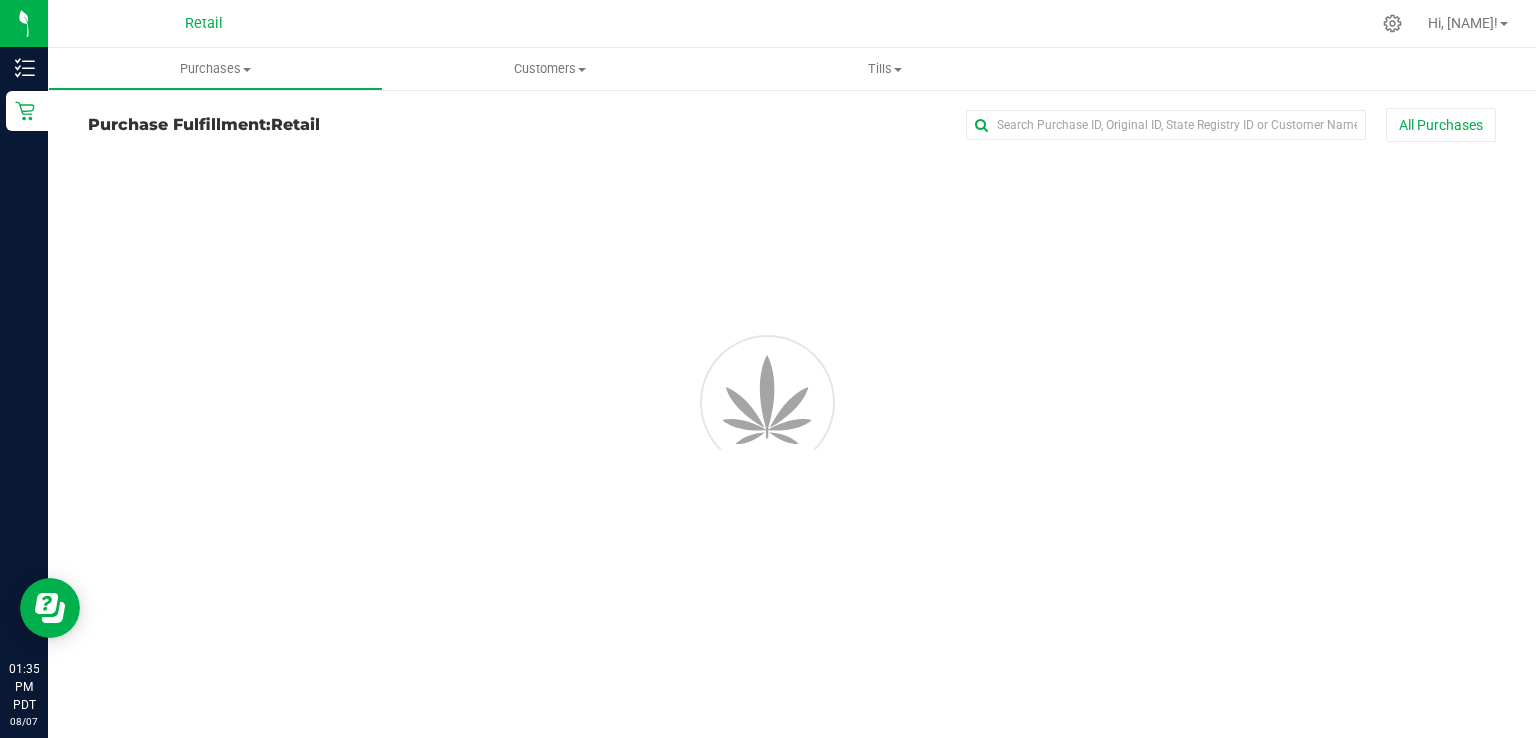 scroll, scrollTop: 0, scrollLeft: 0, axis: both 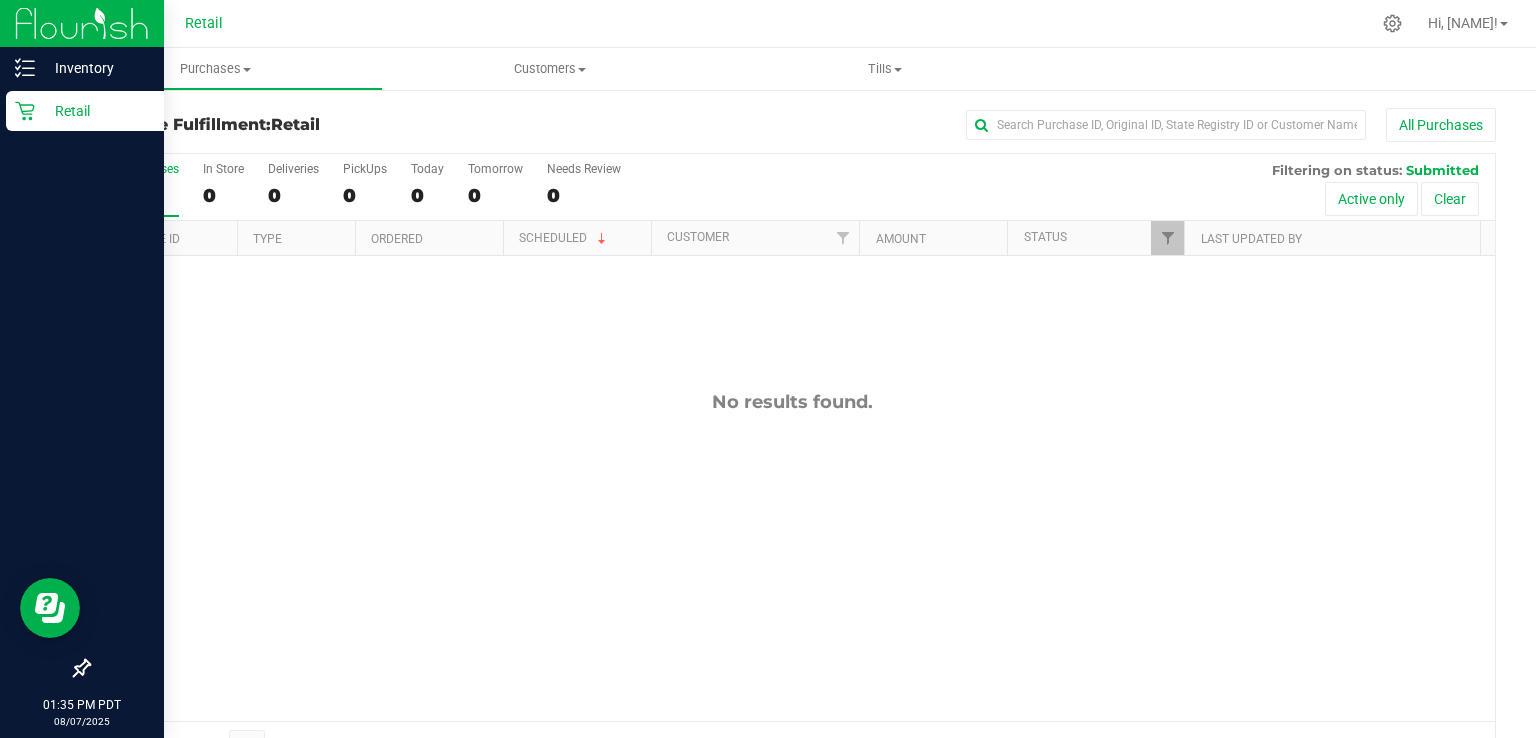 click on "Retail" at bounding box center (85, 111) 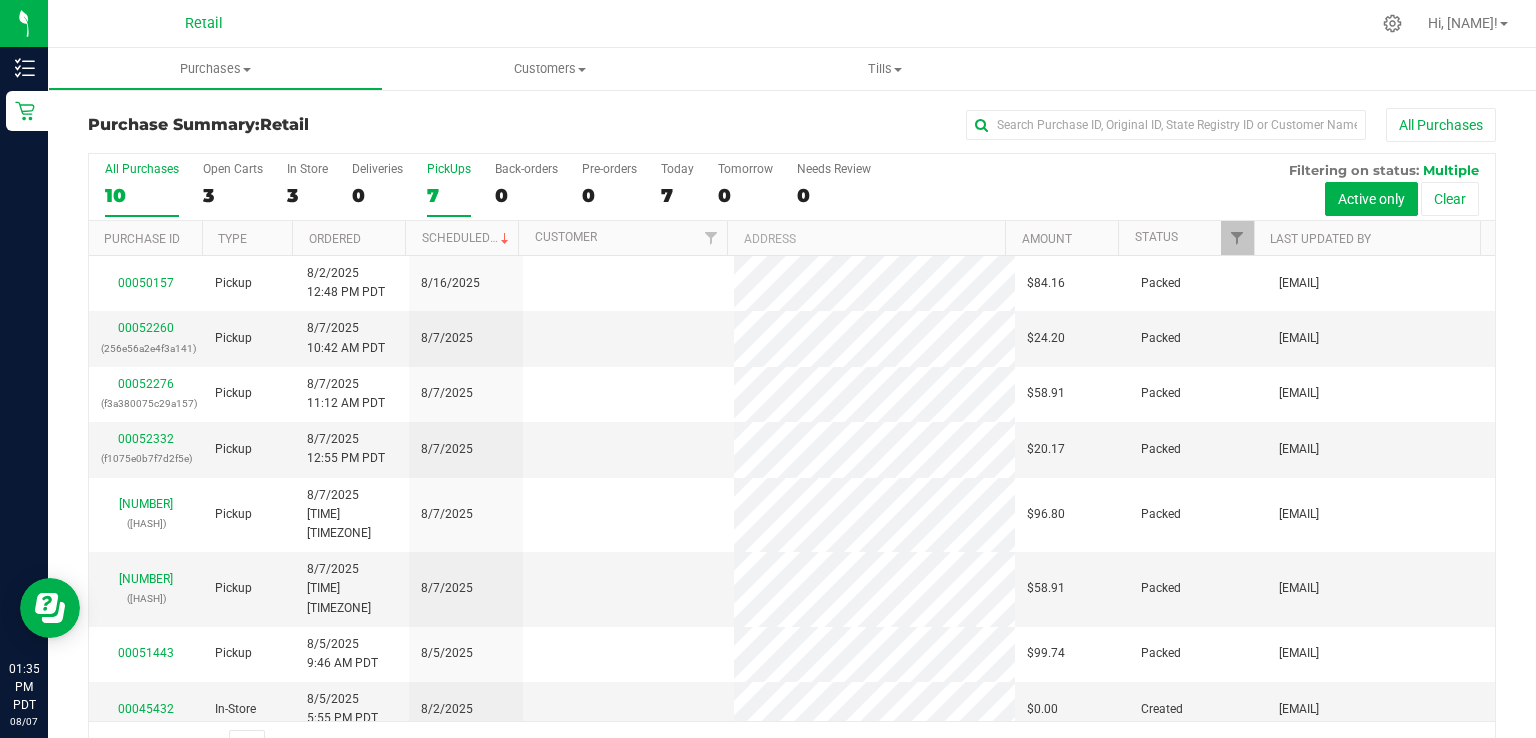 click on "7" at bounding box center (449, 195) 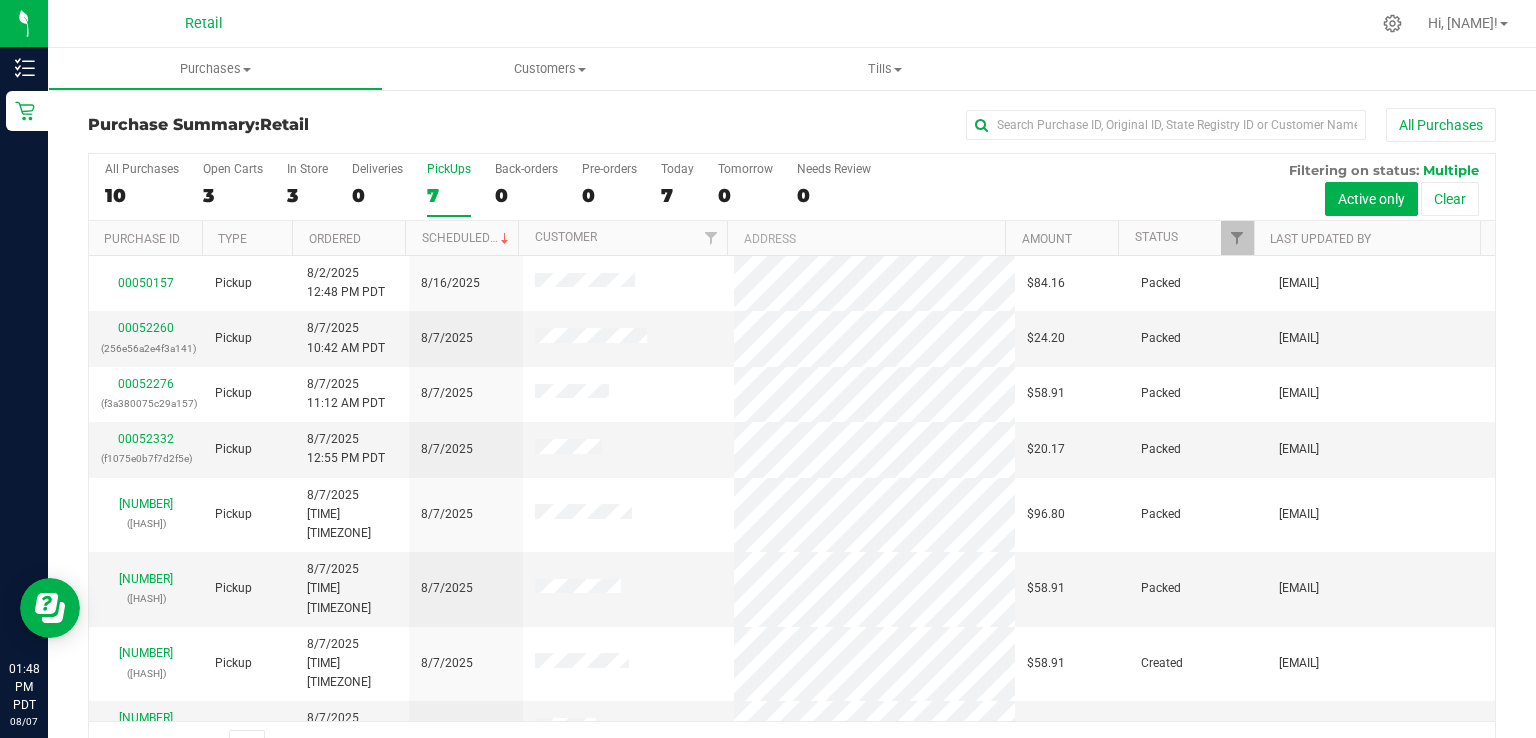 click on "PickUps
7" at bounding box center [449, 189] 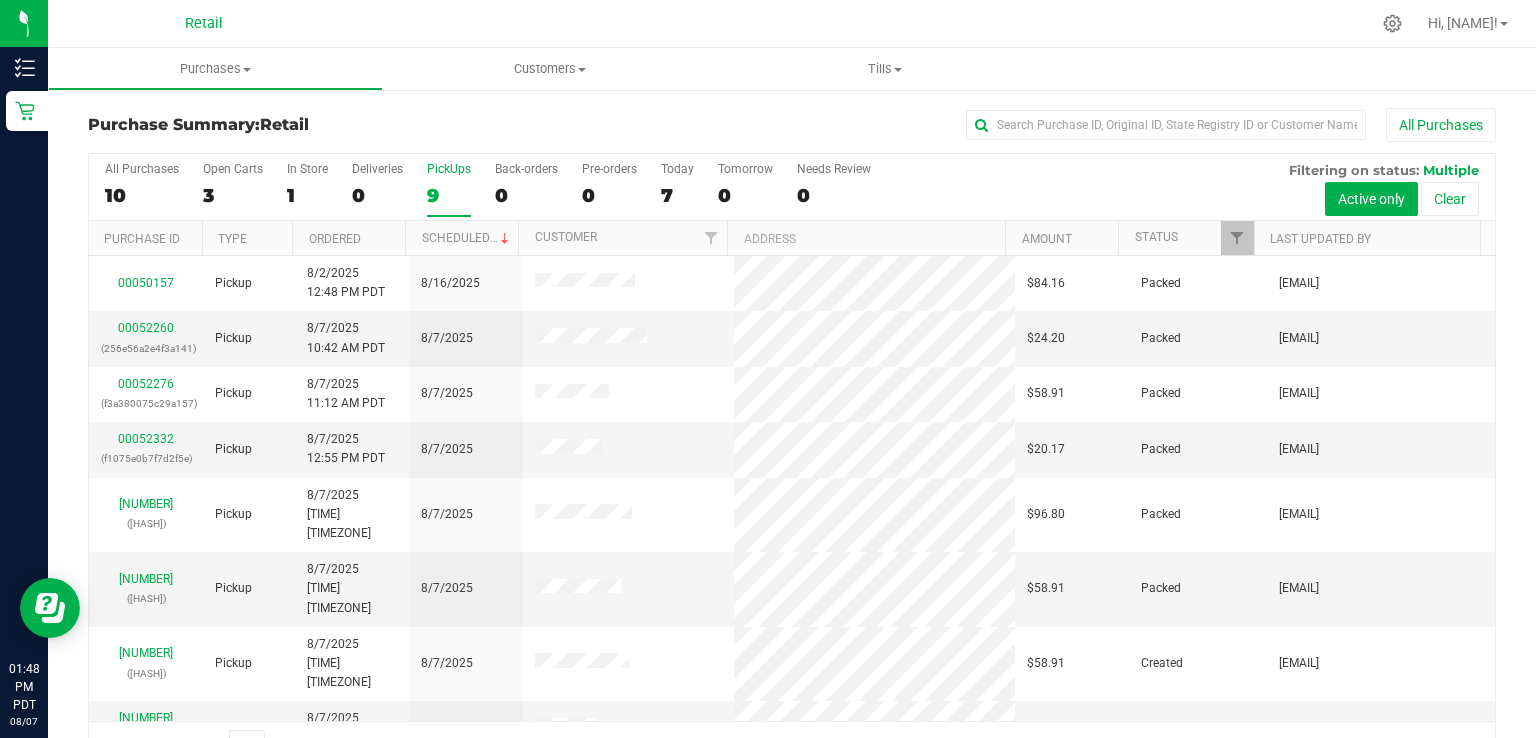 scroll, scrollTop: 31, scrollLeft: 0, axis: vertical 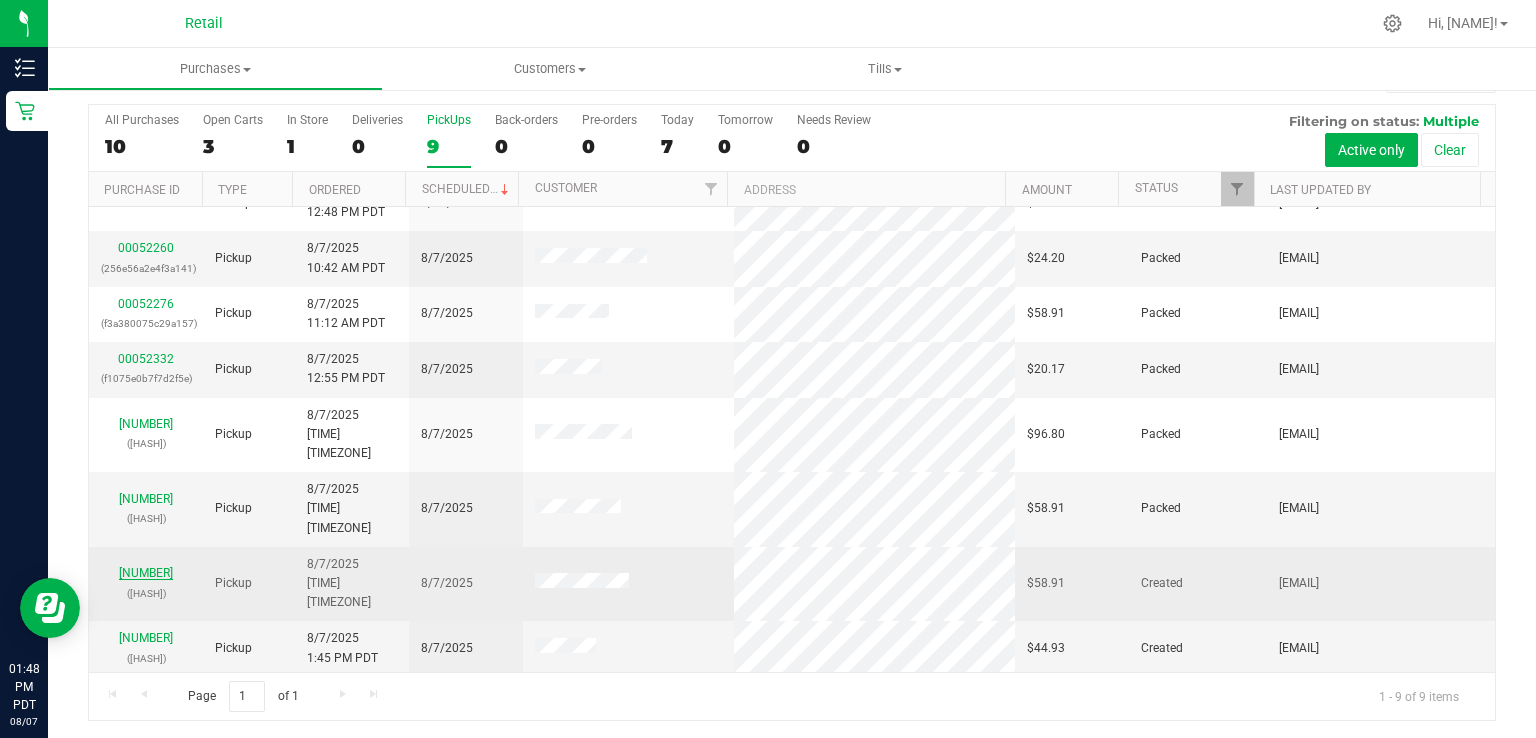 click on "00052362" at bounding box center [146, 573] 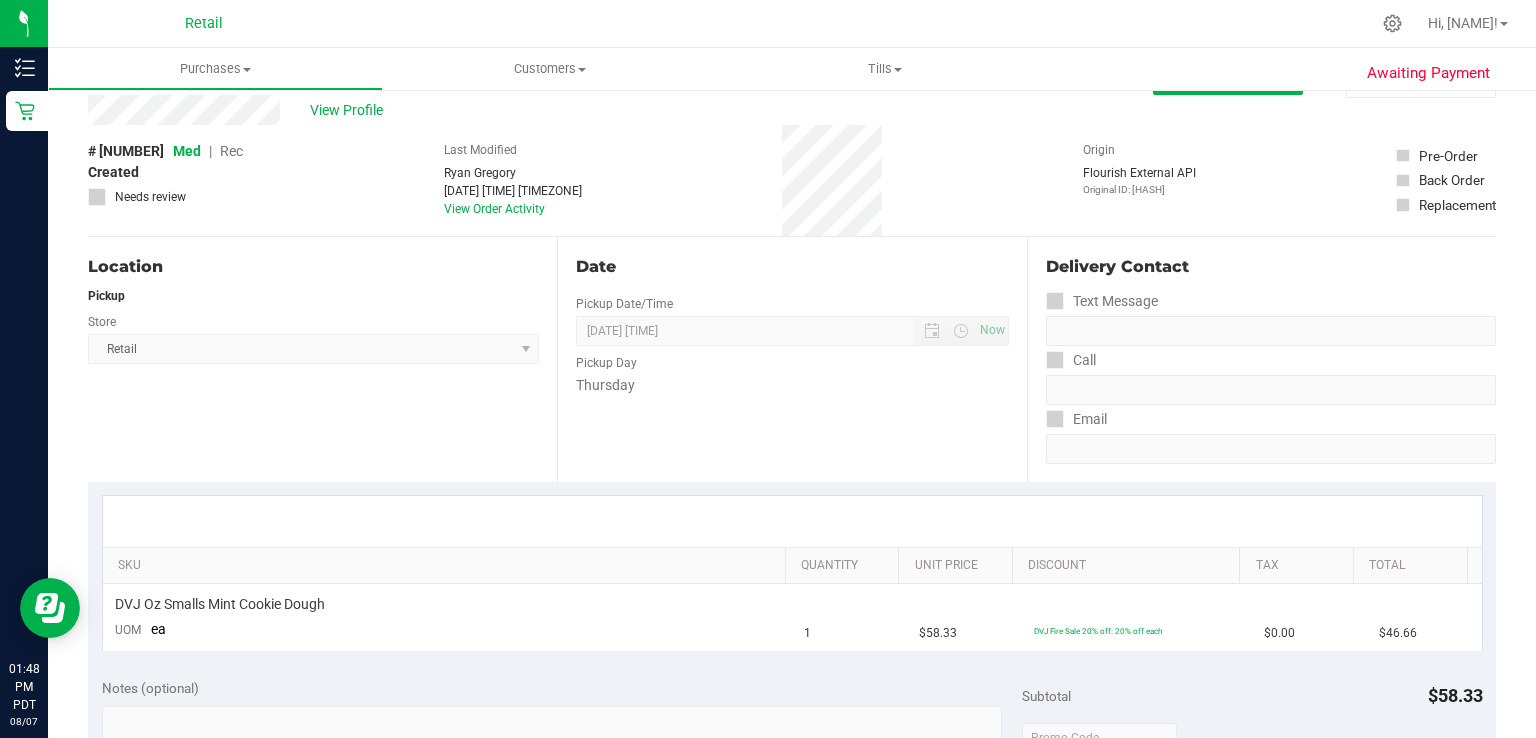 scroll, scrollTop: 0, scrollLeft: 0, axis: both 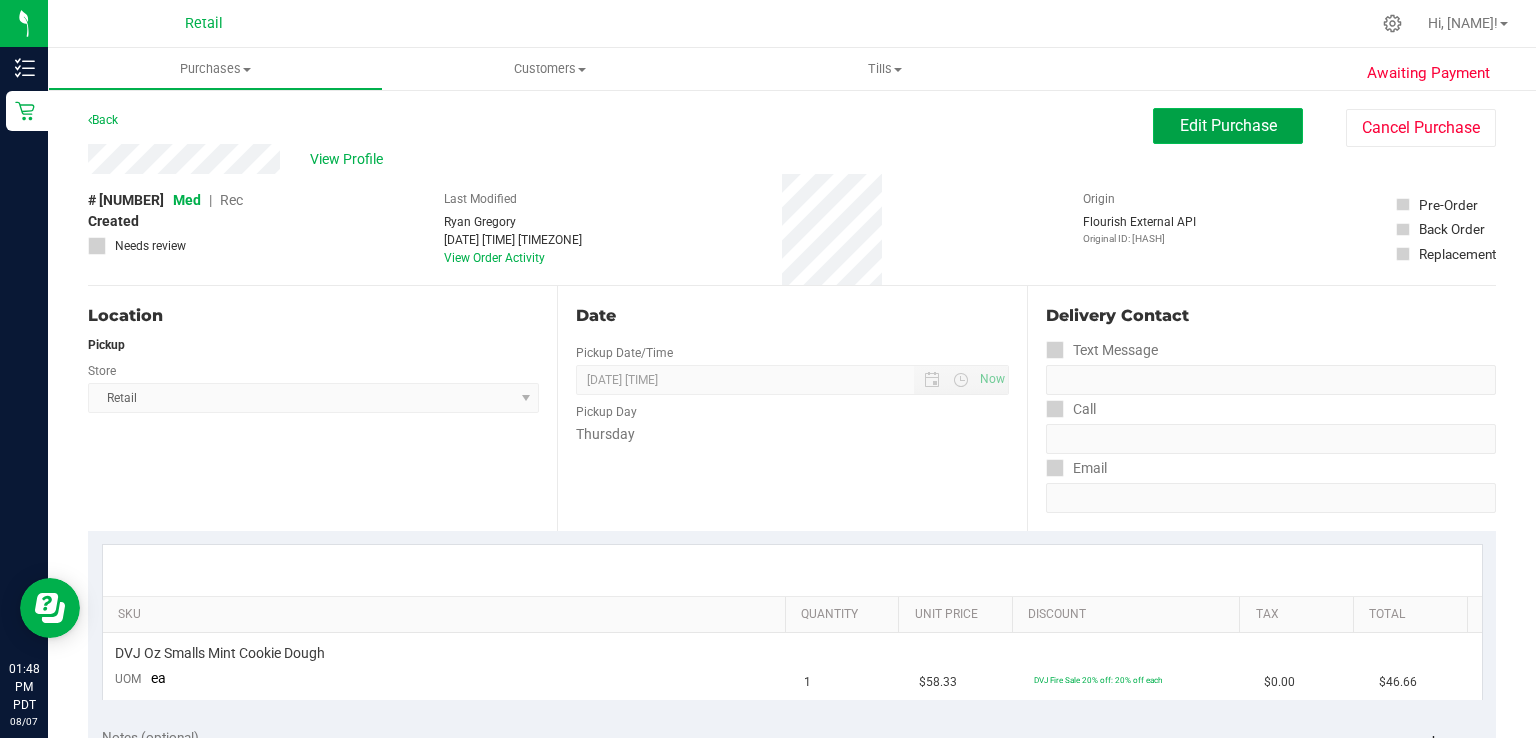 click on "Edit Purchase" at bounding box center [1228, 126] 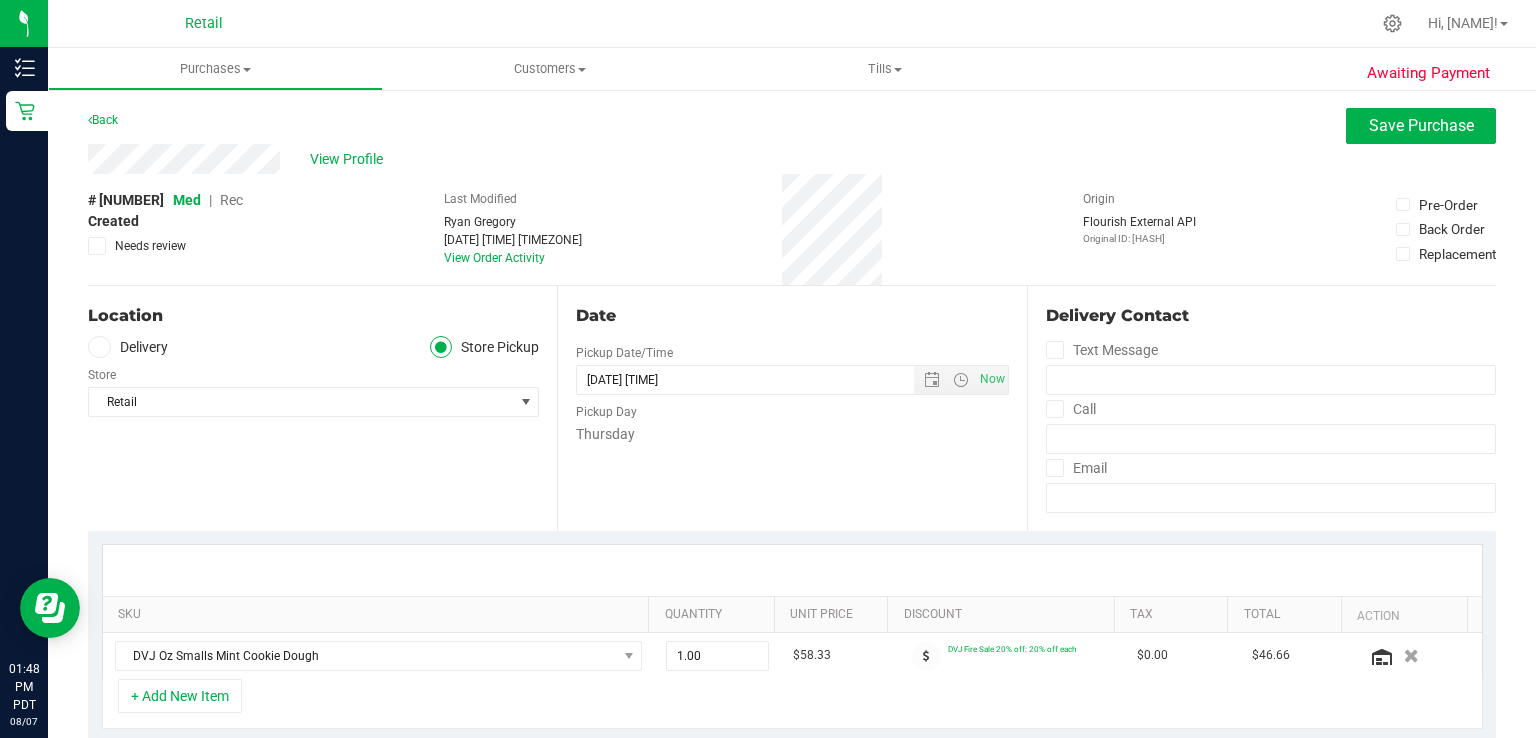 click on "Rec" at bounding box center (231, 200) 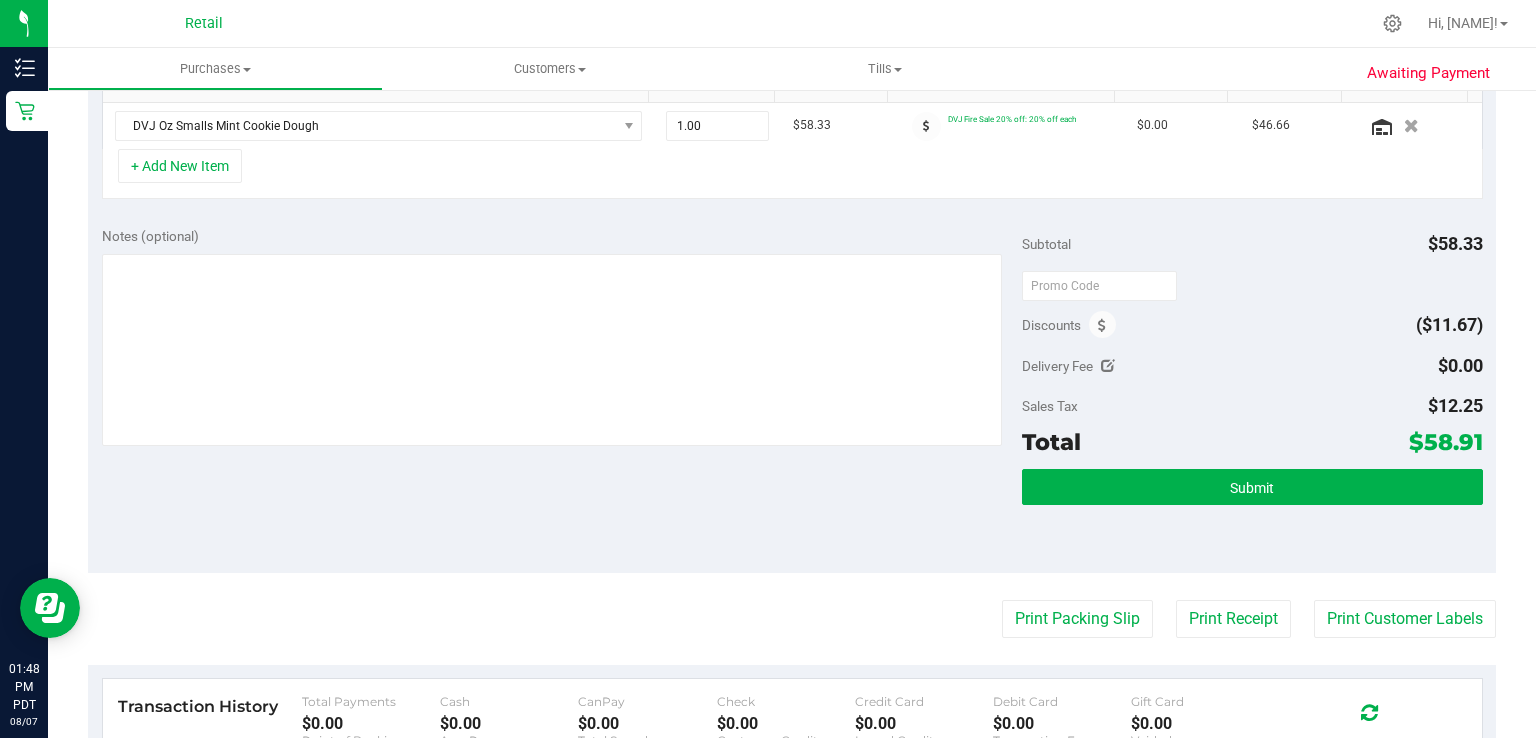 scroll, scrollTop: 591, scrollLeft: 0, axis: vertical 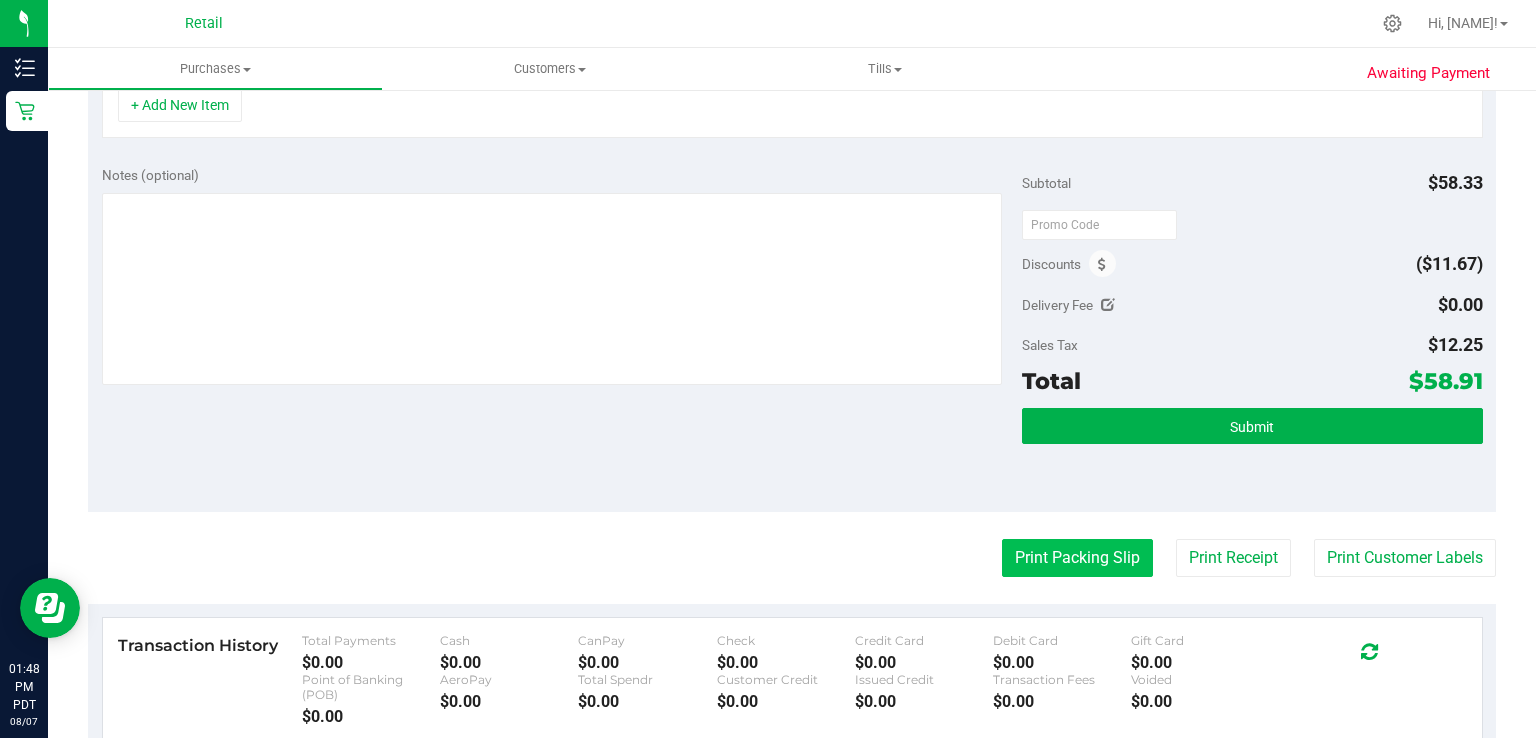 click on "Print Packing Slip" at bounding box center [1077, 558] 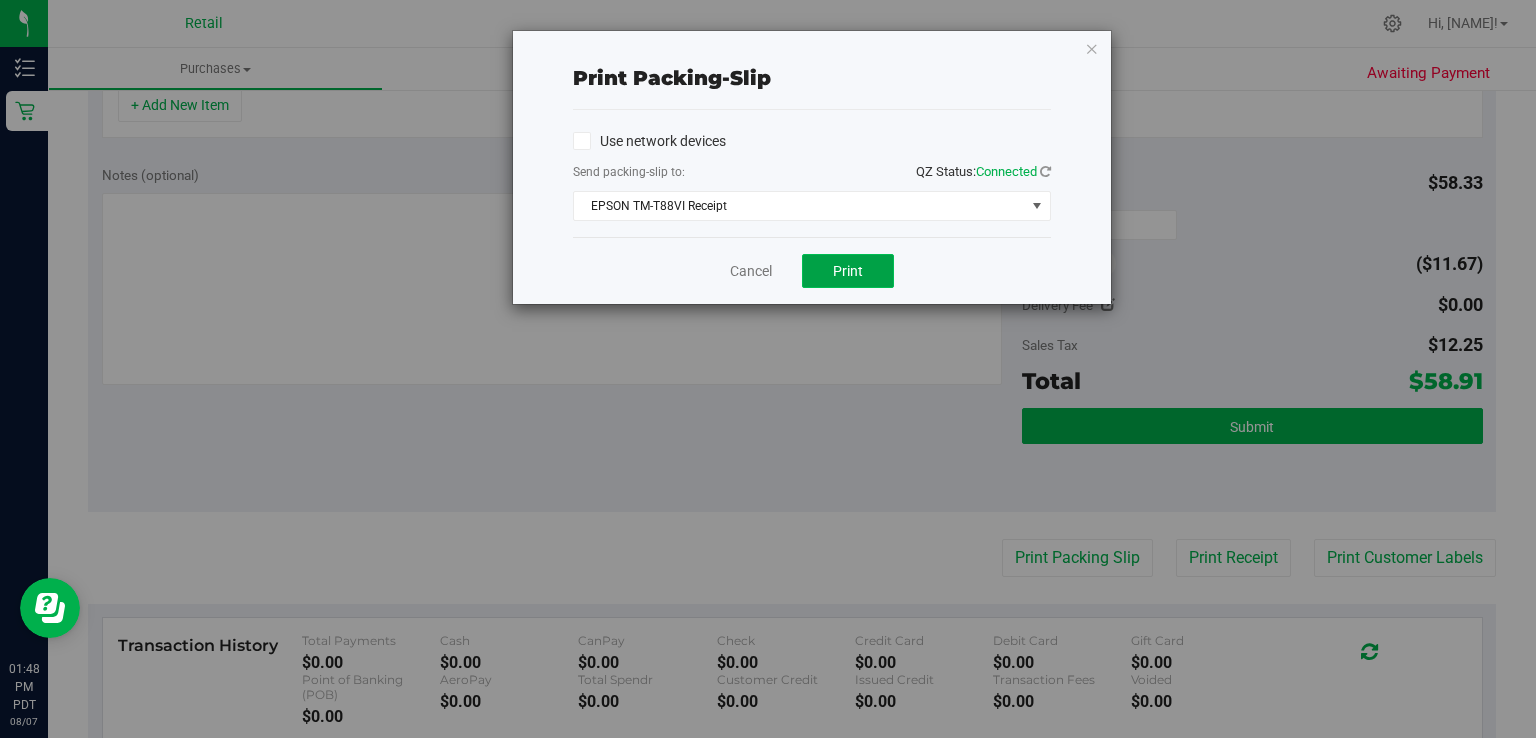 click on "Print" at bounding box center [848, 271] 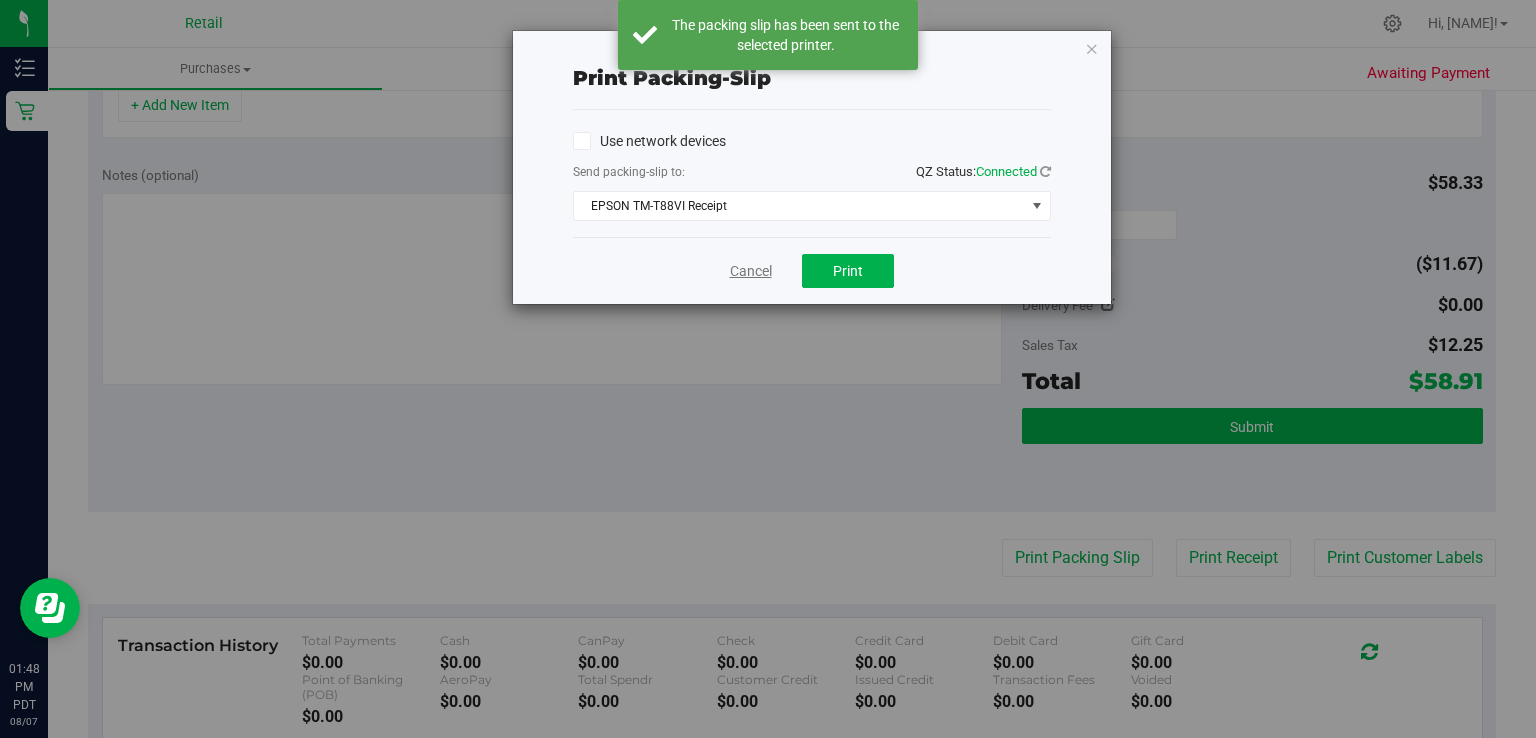 click on "Cancel" at bounding box center [751, 271] 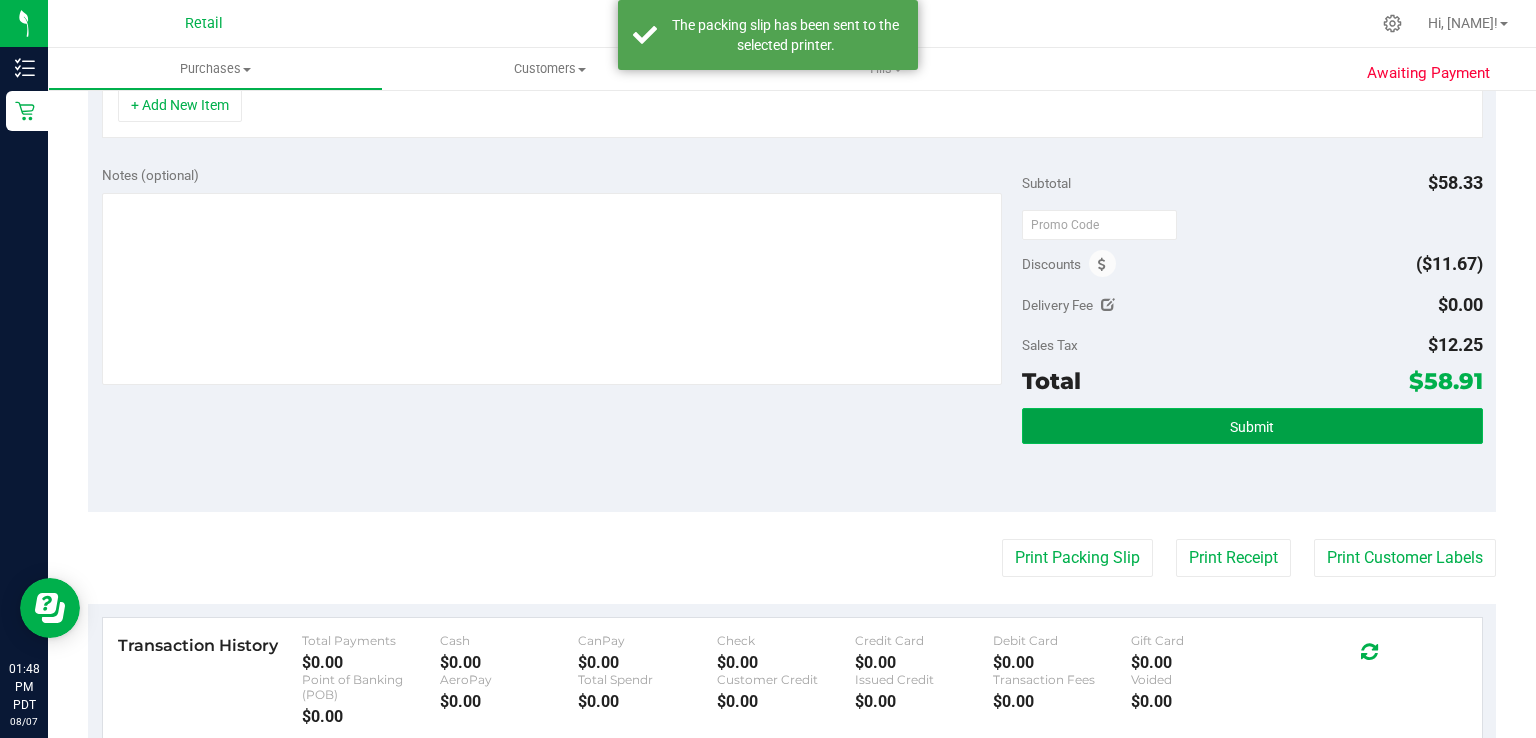 click on "Submit" at bounding box center (1252, 426) 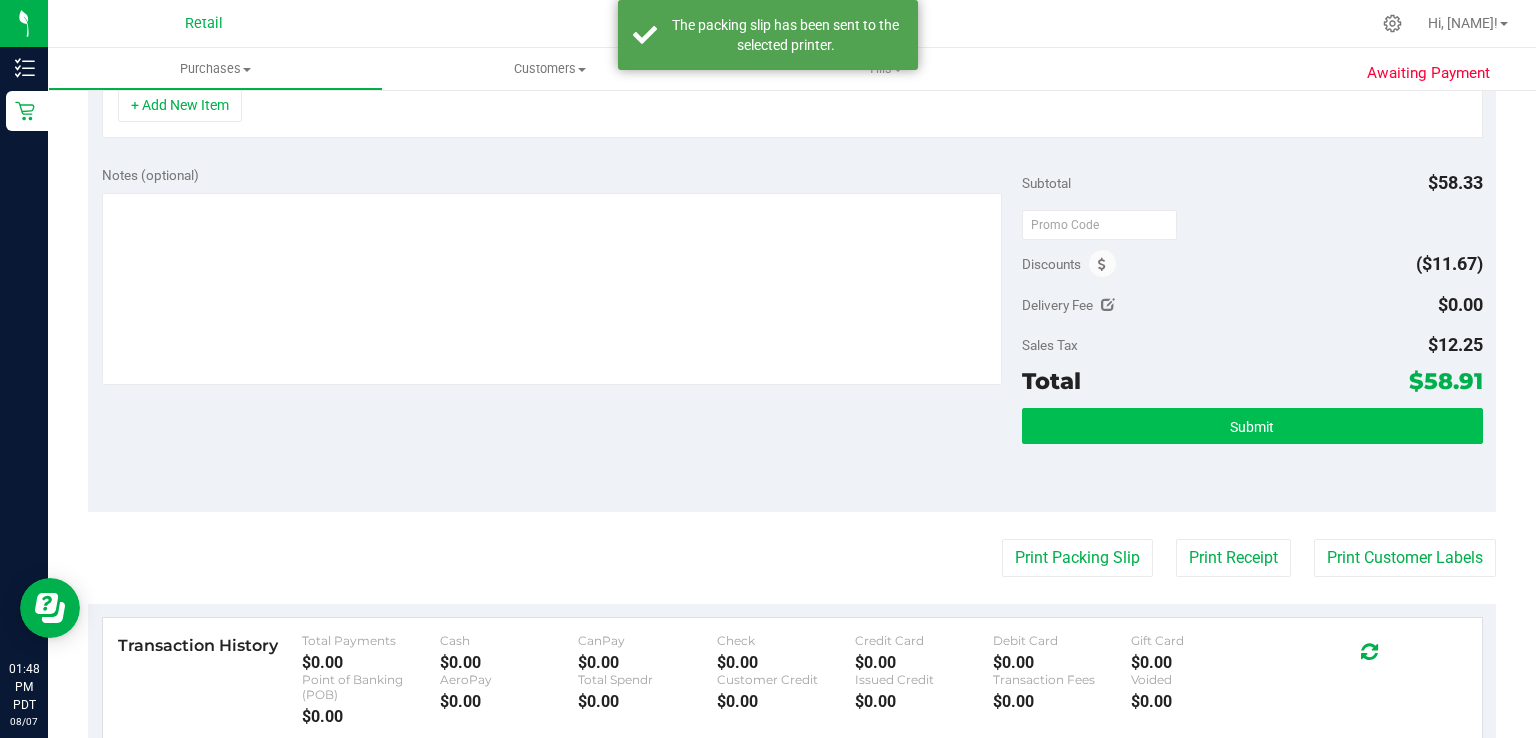 scroll, scrollTop: 560, scrollLeft: 0, axis: vertical 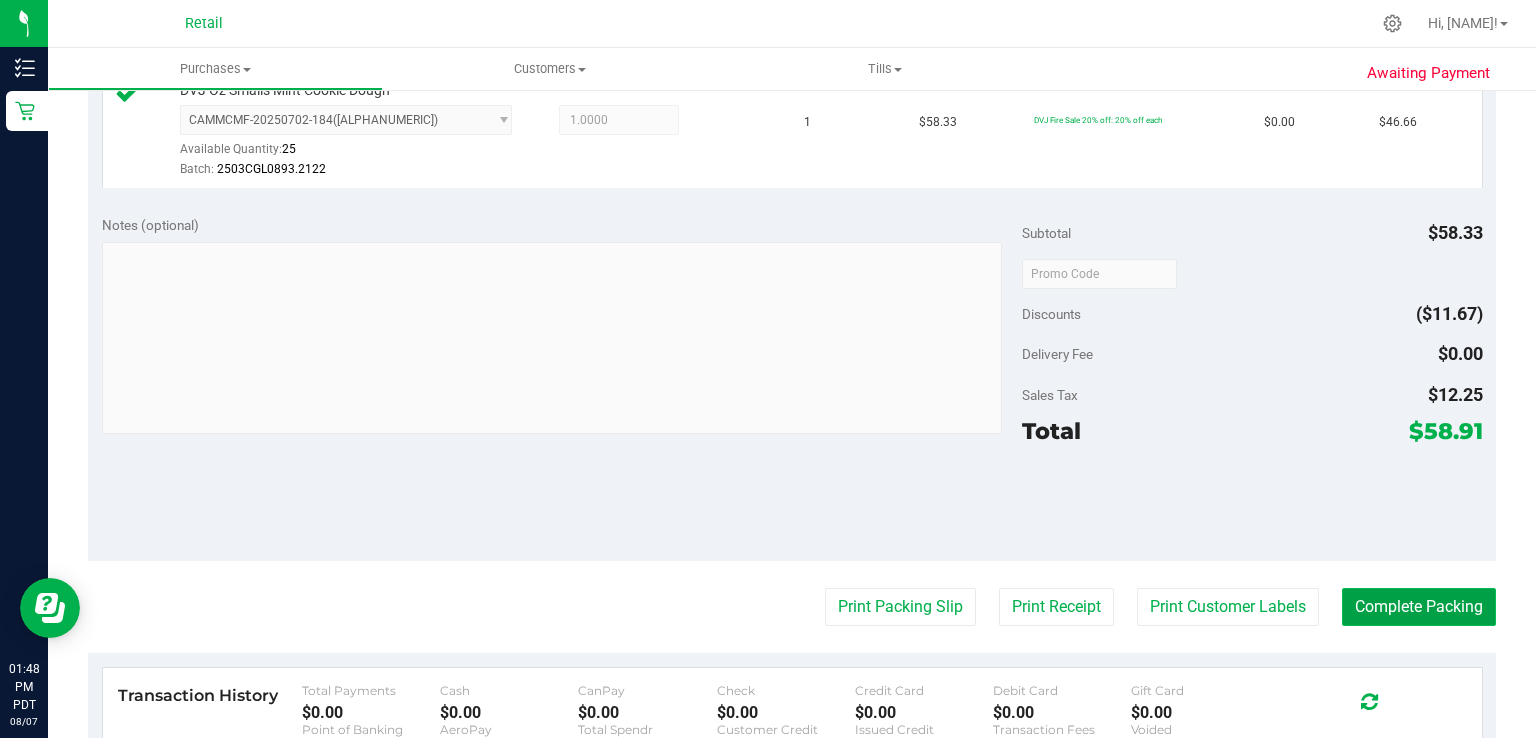 click on "Complete Packing" at bounding box center [1419, 607] 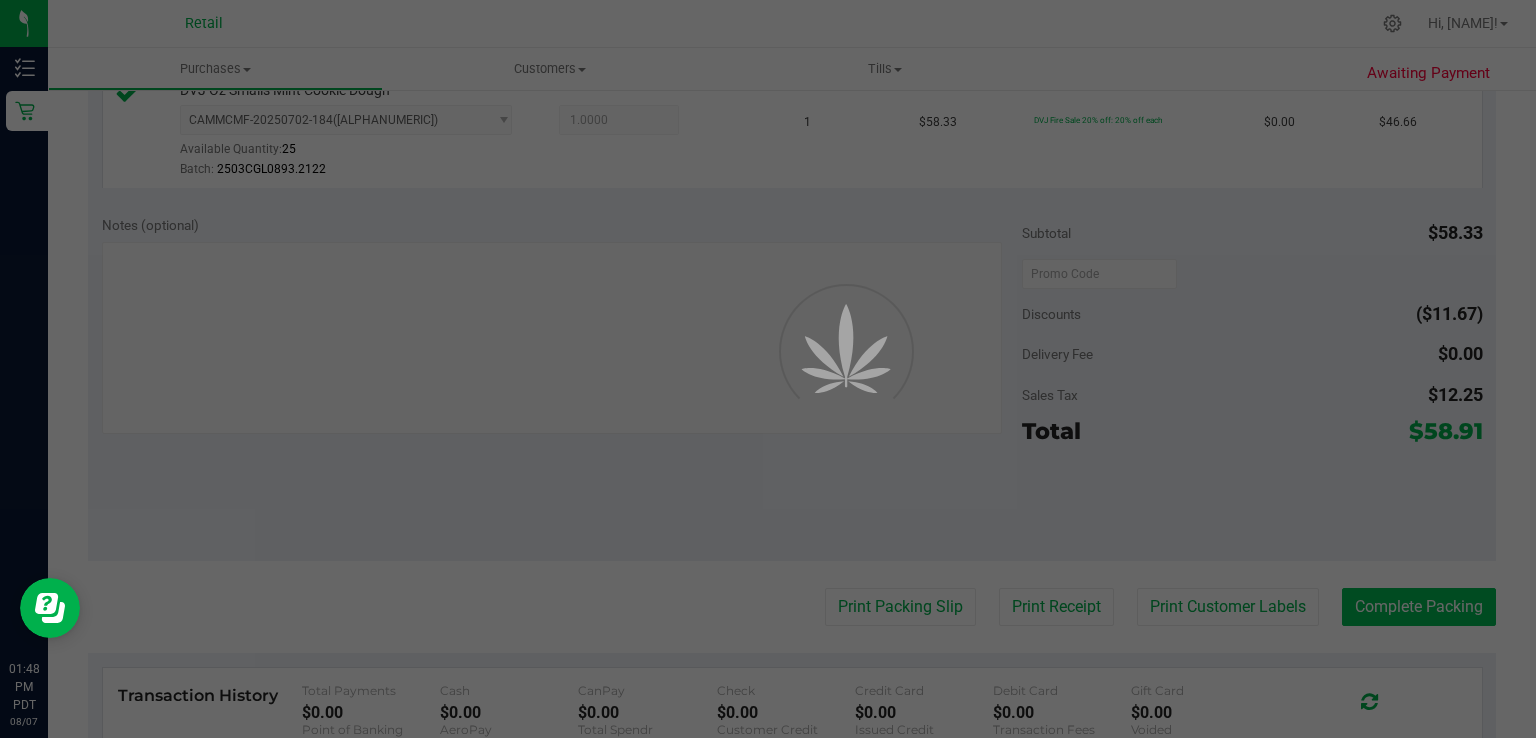 scroll, scrollTop: 0, scrollLeft: 0, axis: both 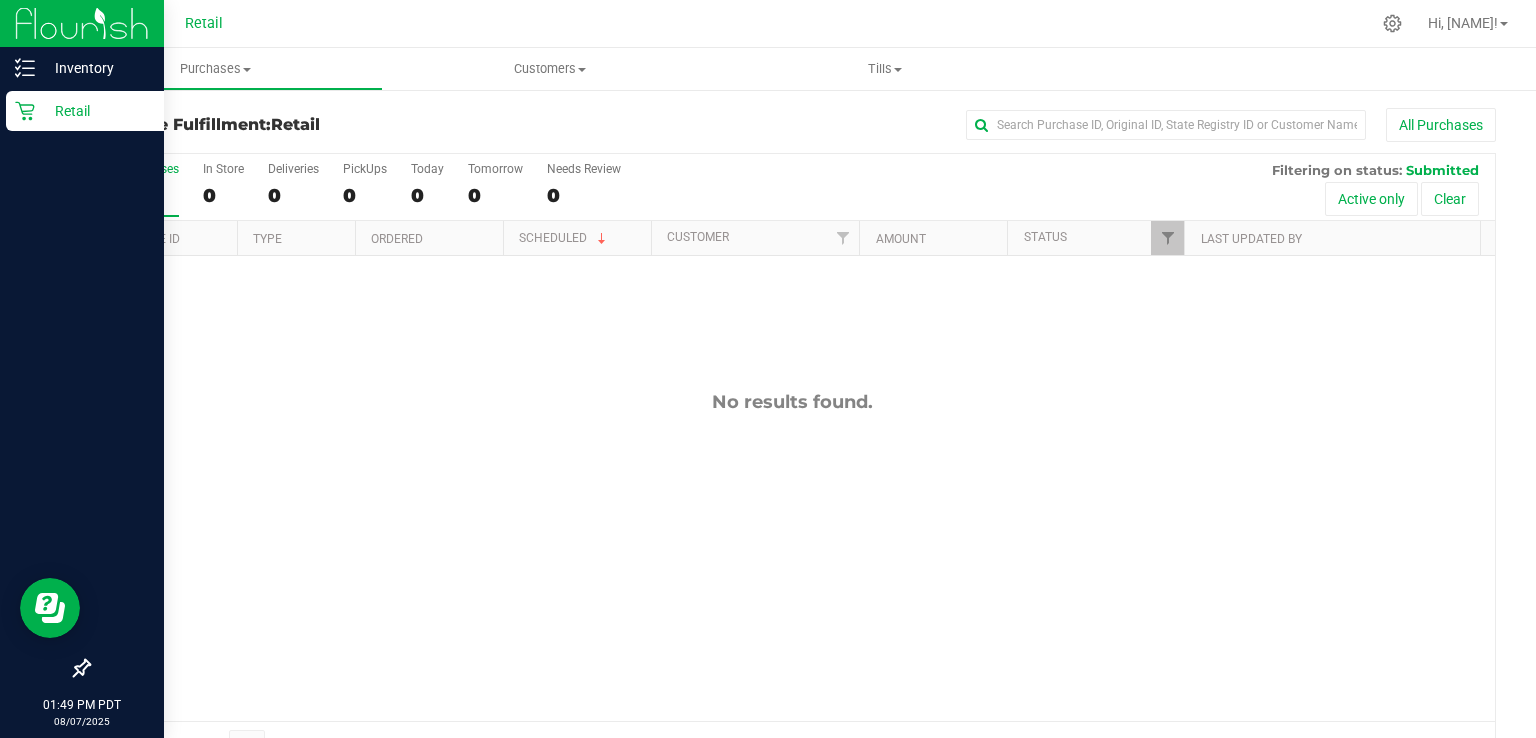 click on "Retail" at bounding box center (85, 111) 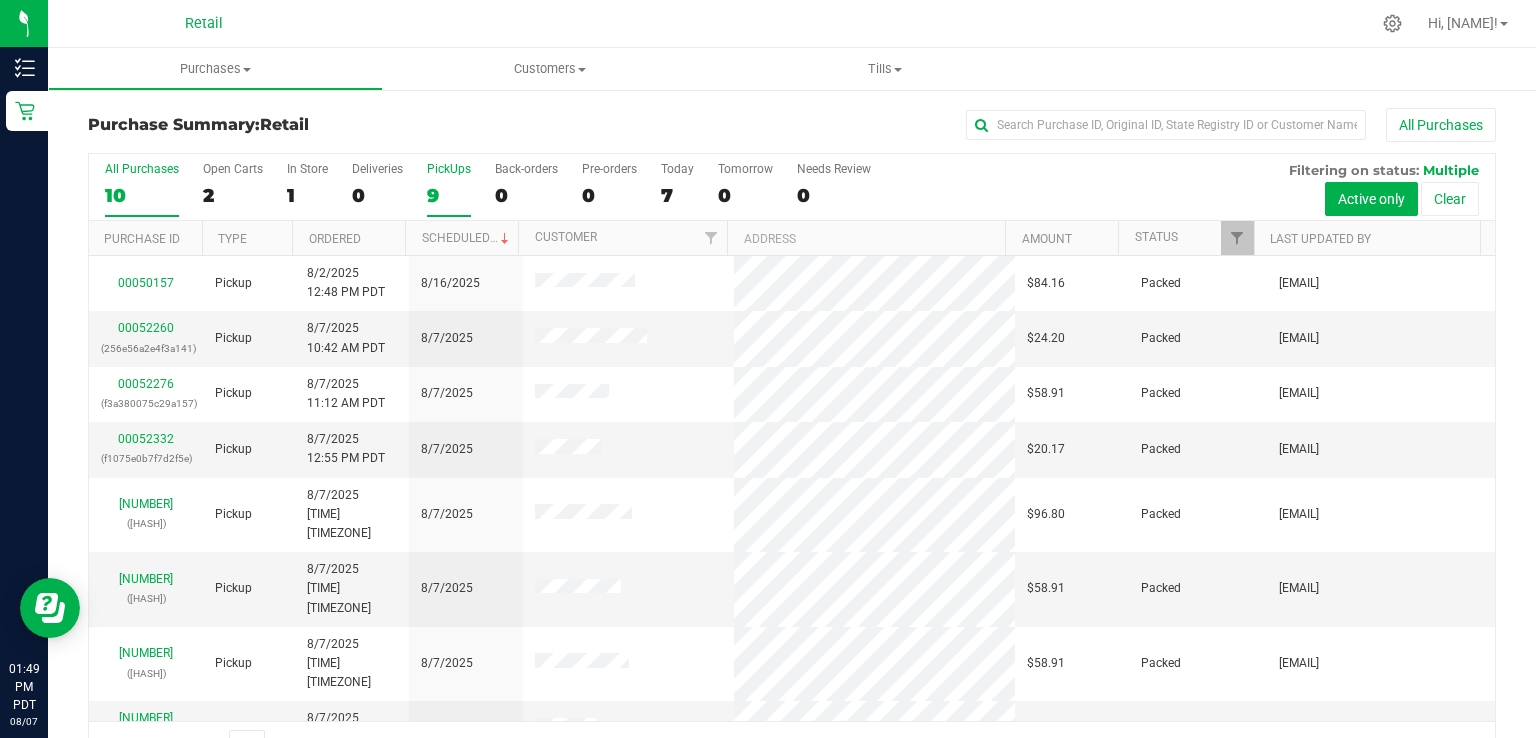 click on "PickUps" at bounding box center [449, 169] 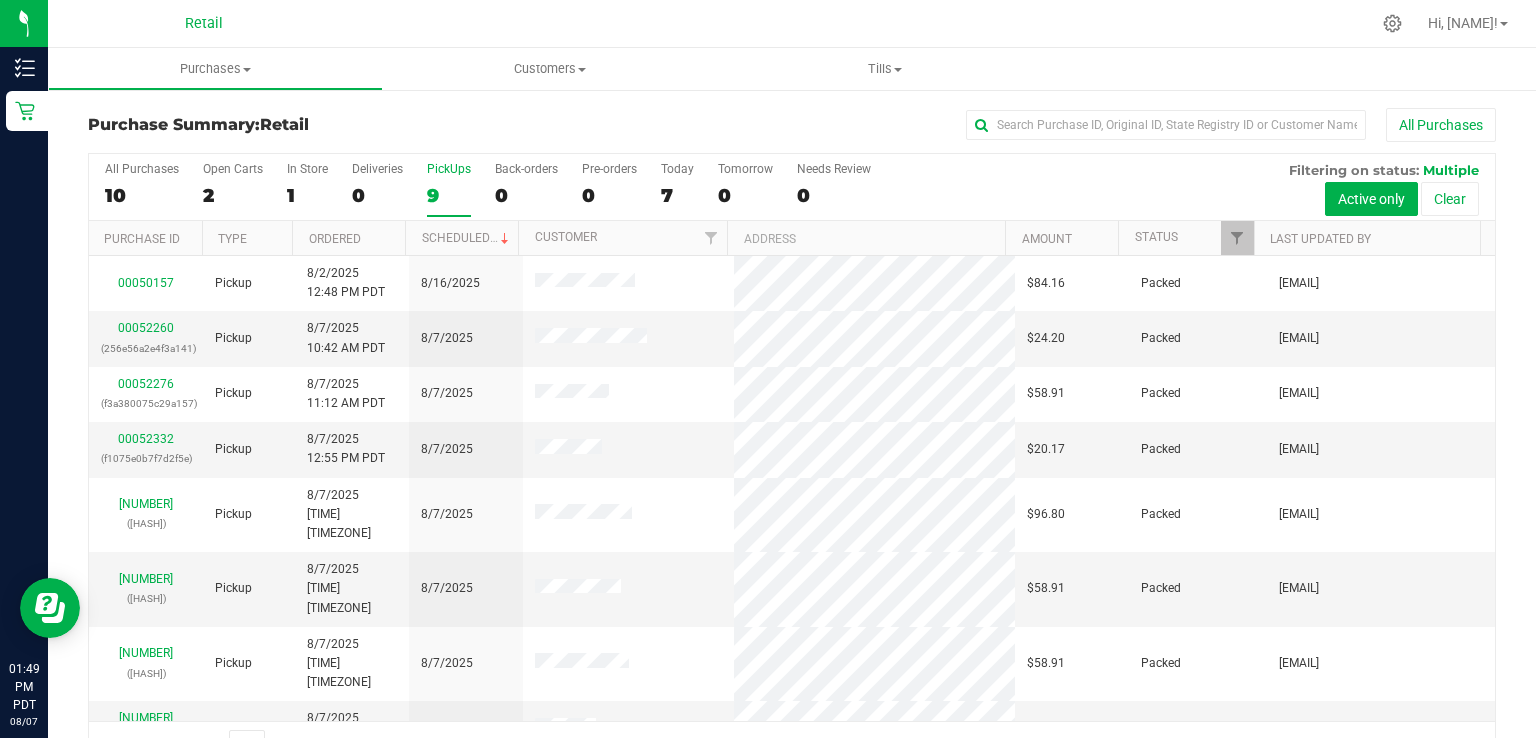 scroll, scrollTop: 31, scrollLeft: 0, axis: vertical 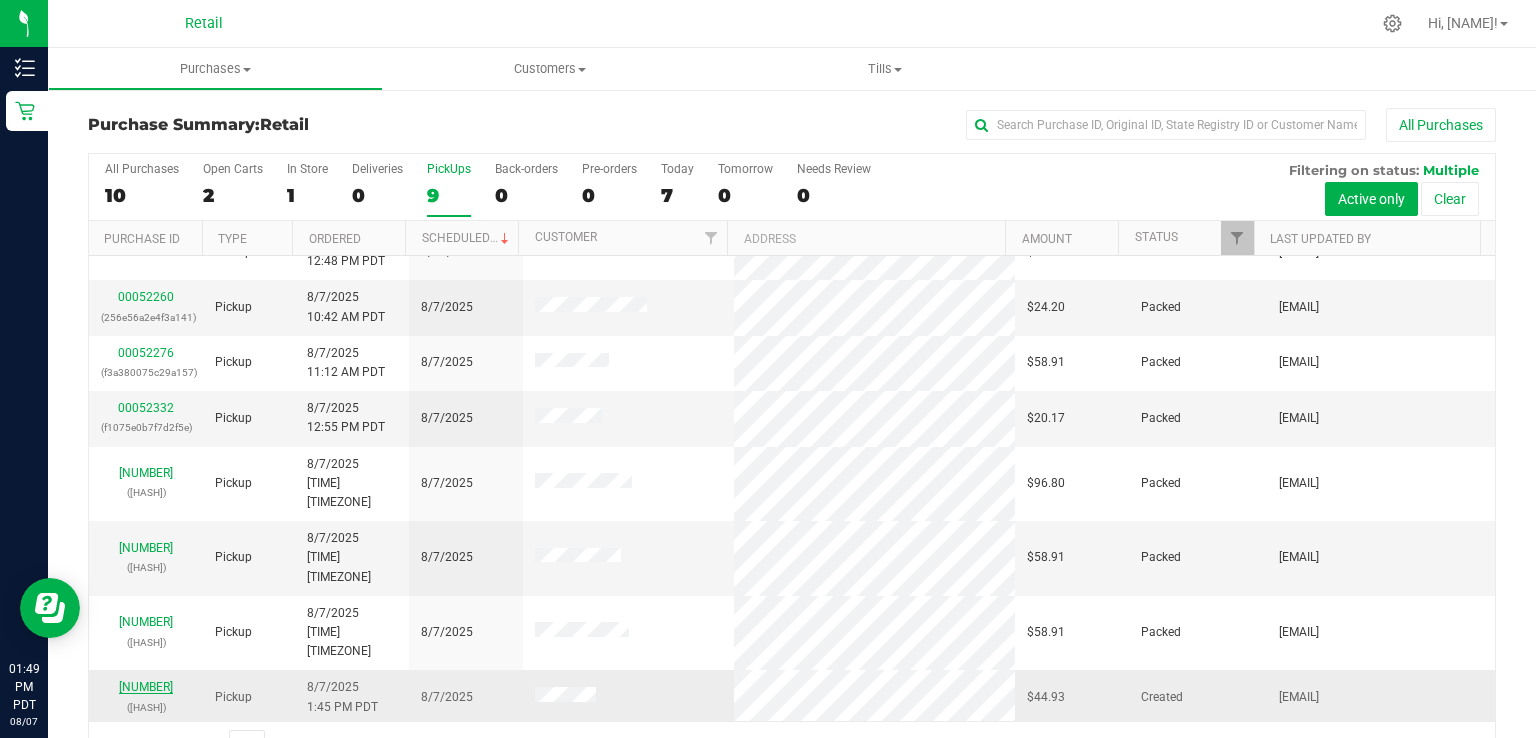 click on "00052365" at bounding box center [146, 687] 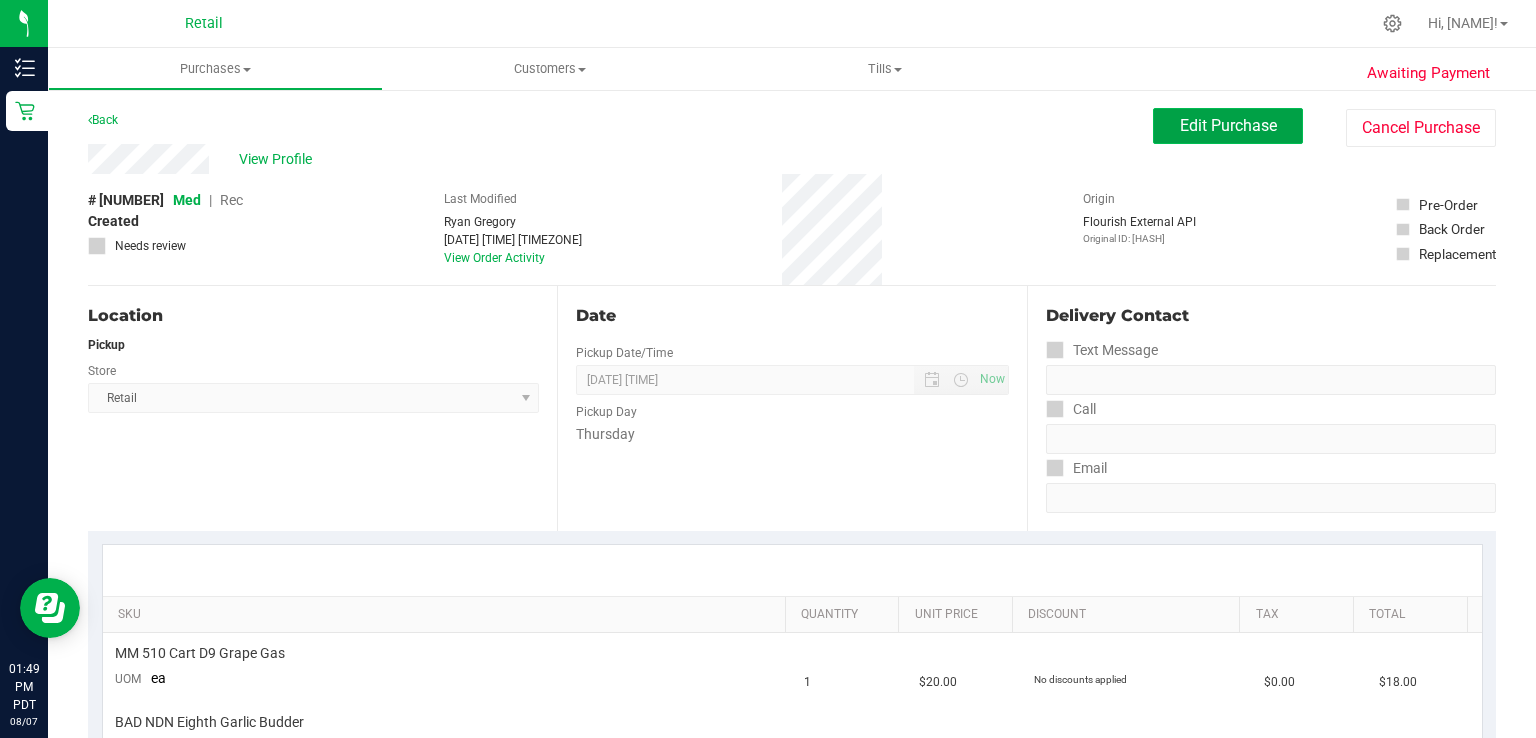 click on "Edit Purchase" at bounding box center (1228, 125) 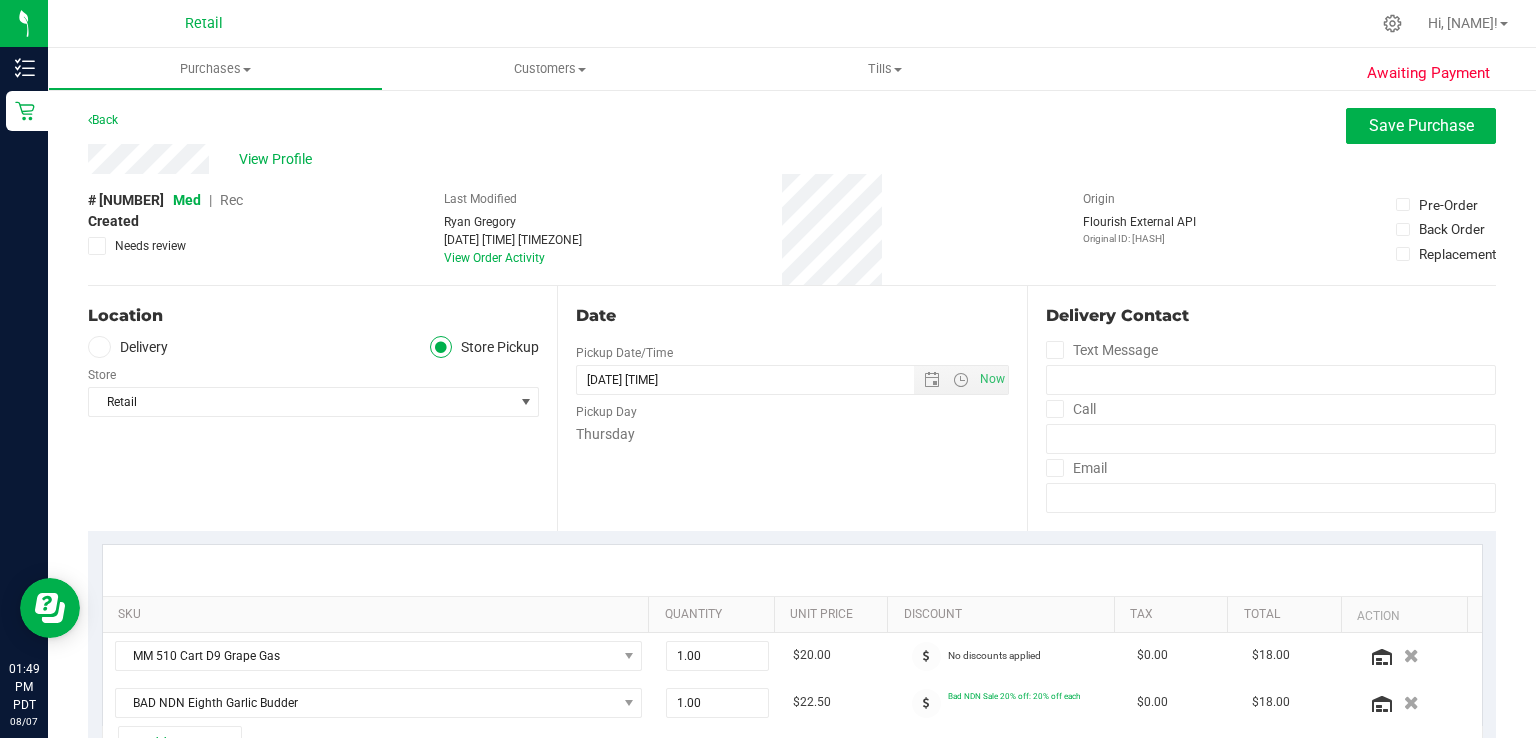click on "Rec" at bounding box center (231, 200) 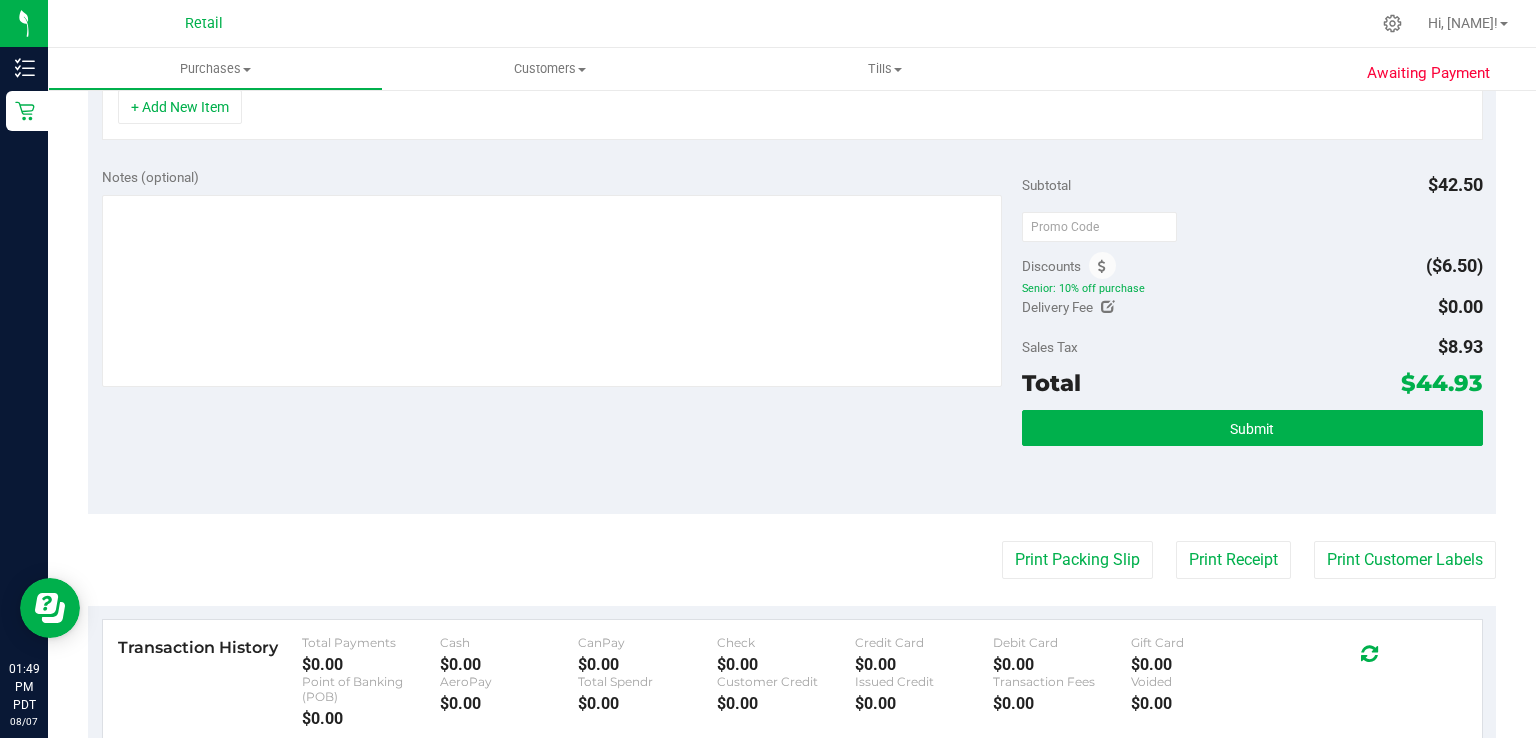 scroll, scrollTop: 776, scrollLeft: 0, axis: vertical 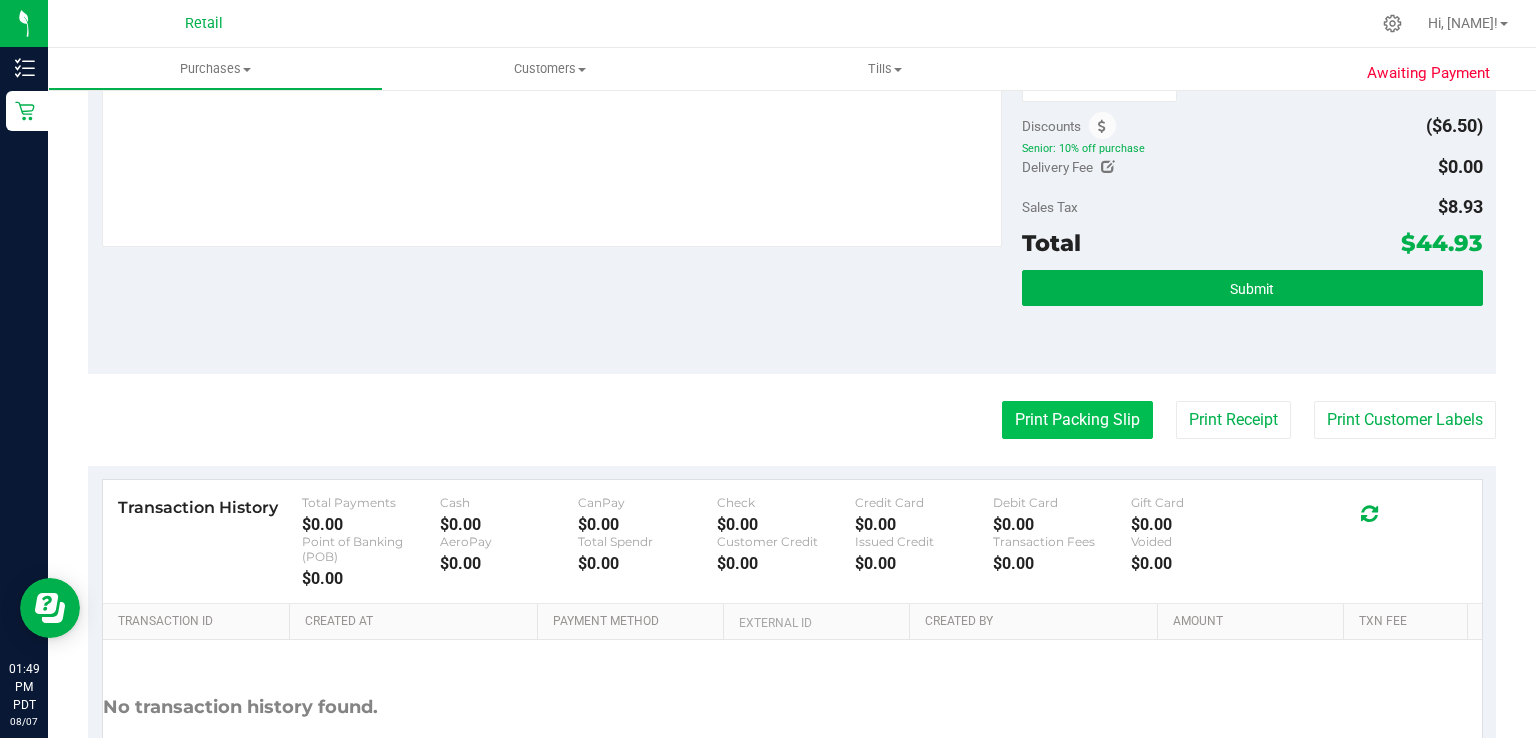 click on "Print Packing Slip" at bounding box center (1077, 420) 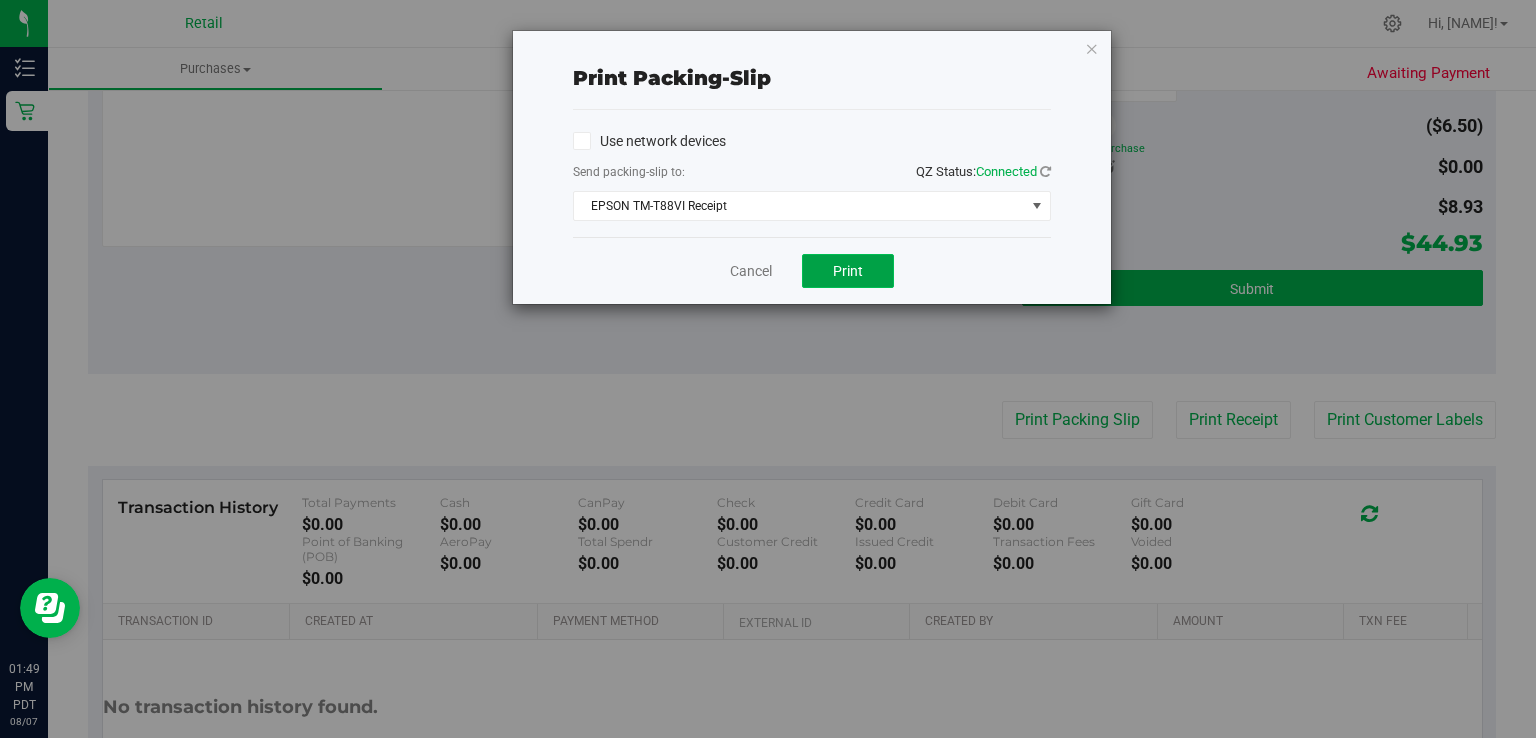 click on "Print" at bounding box center (848, 271) 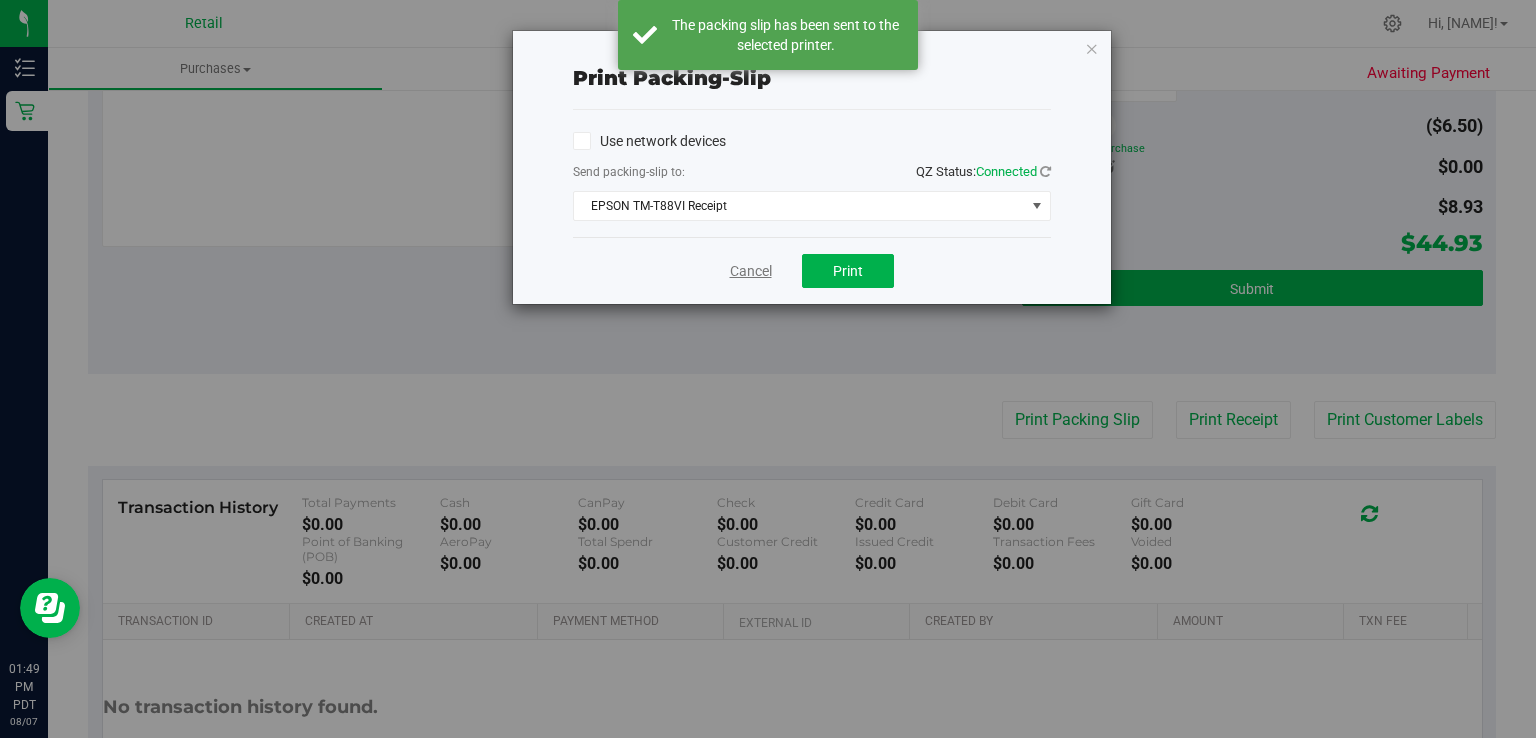 click on "Cancel" at bounding box center (751, 271) 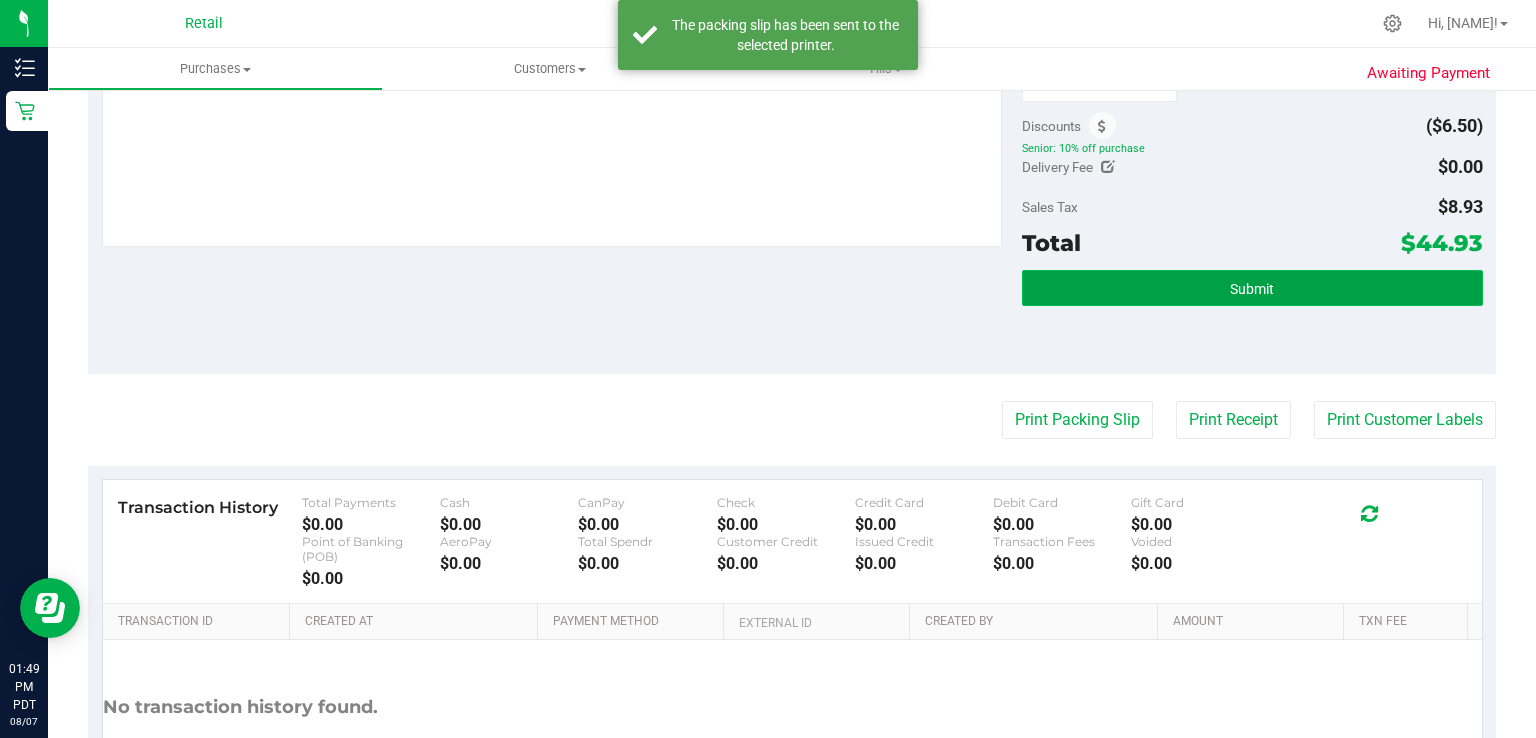 click on "Submit" at bounding box center [1252, 288] 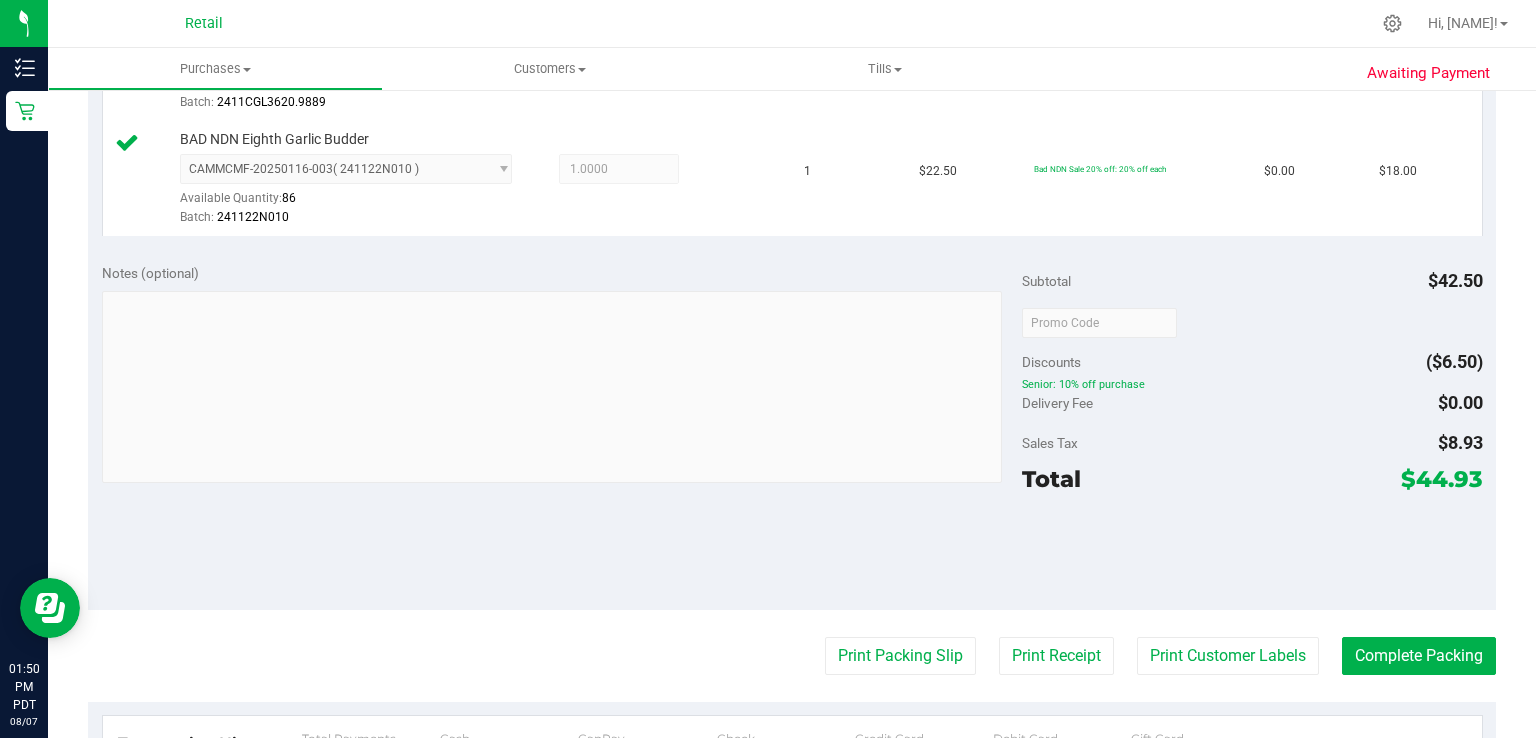 scroll, scrollTop: 619, scrollLeft: 0, axis: vertical 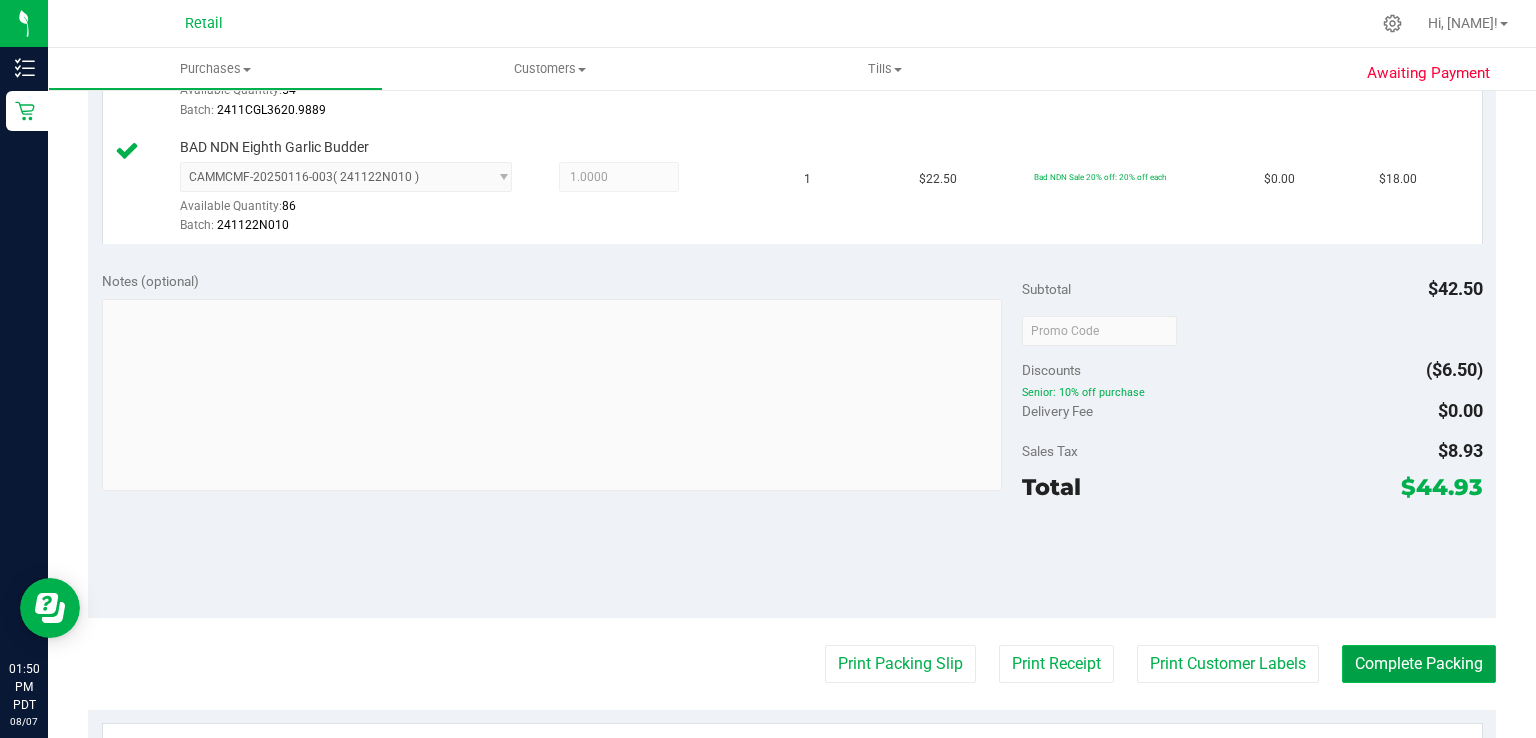 click on "Complete Packing" at bounding box center (1419, 664) 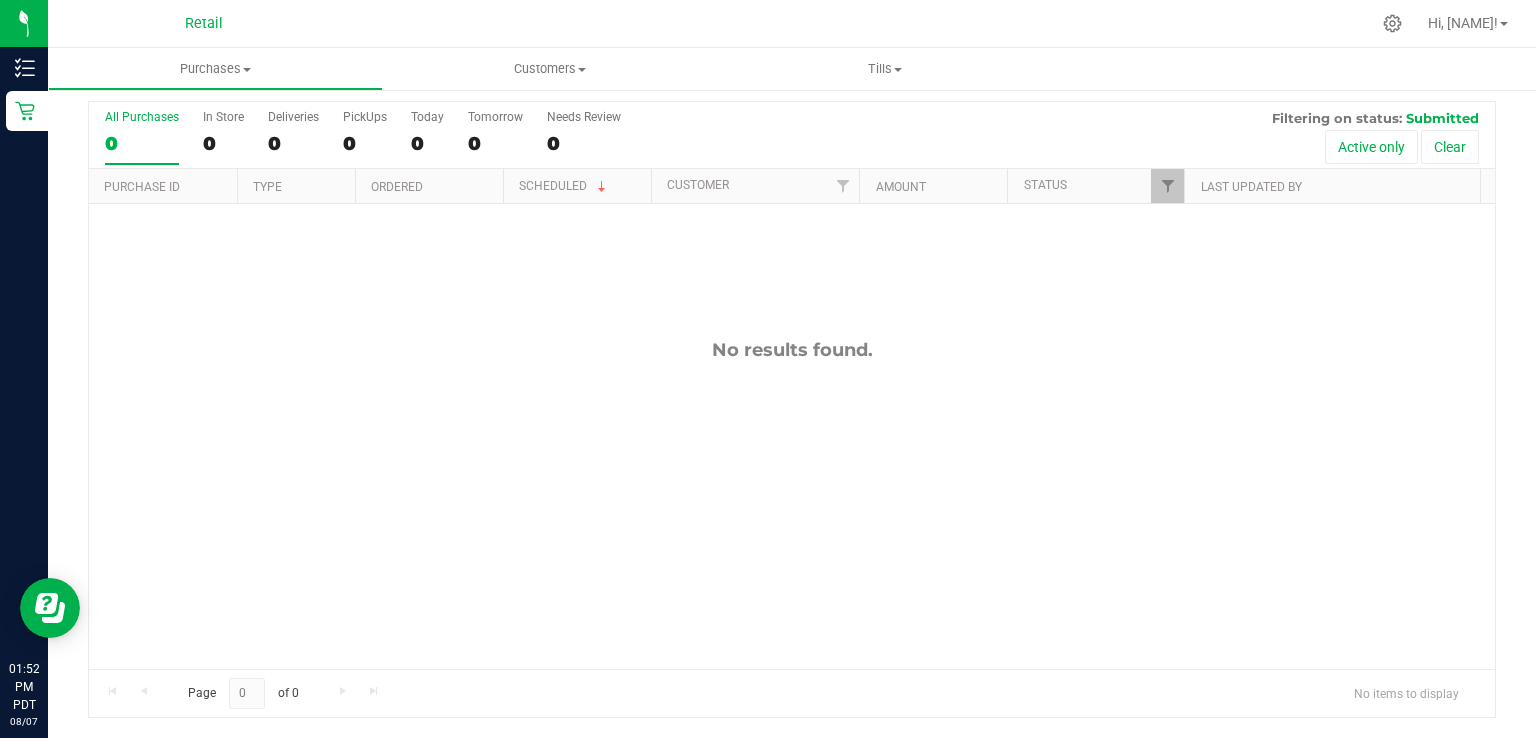 scroll, scrollTop: 0, scrollLeft: 0, axis: both 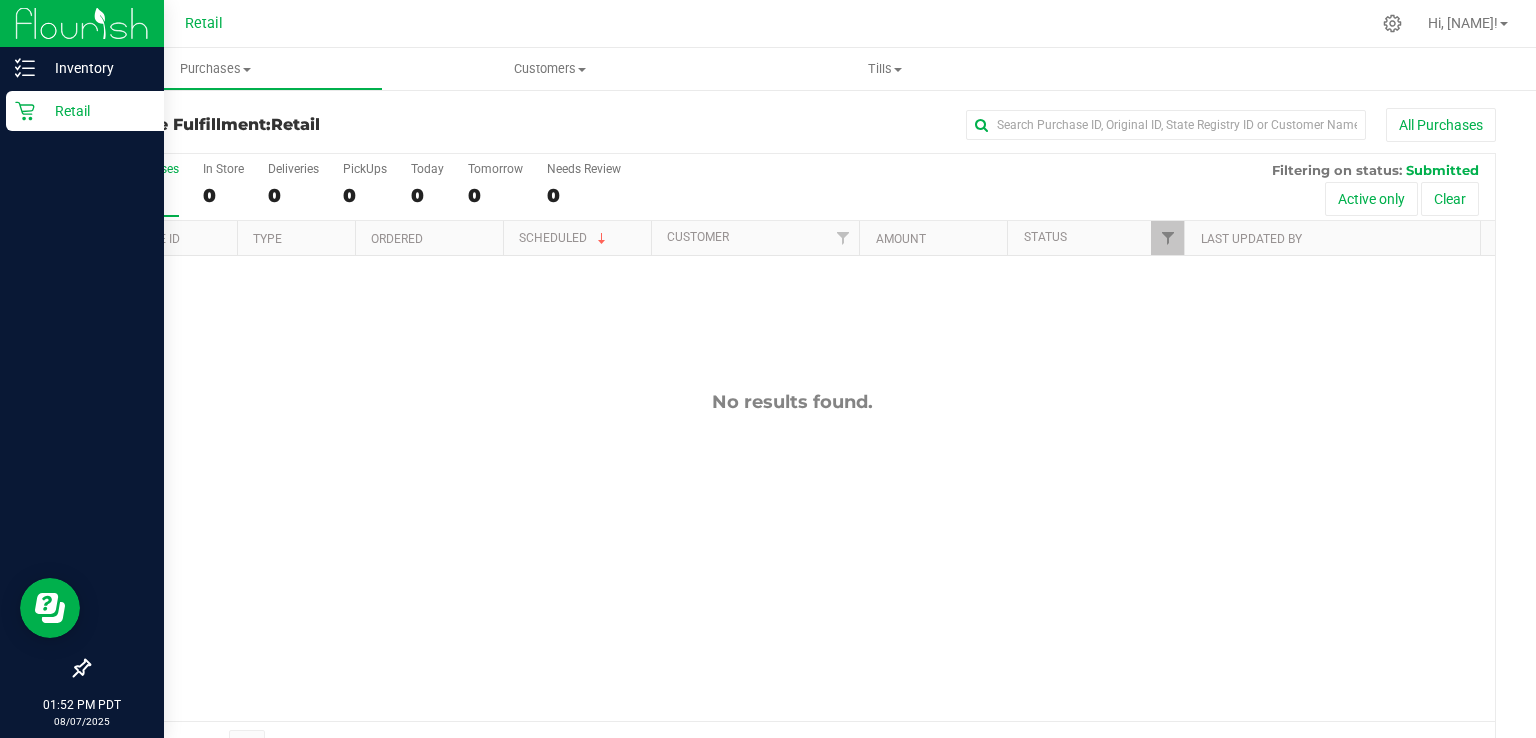 click on "Retail" at bounding box center [85, 111] 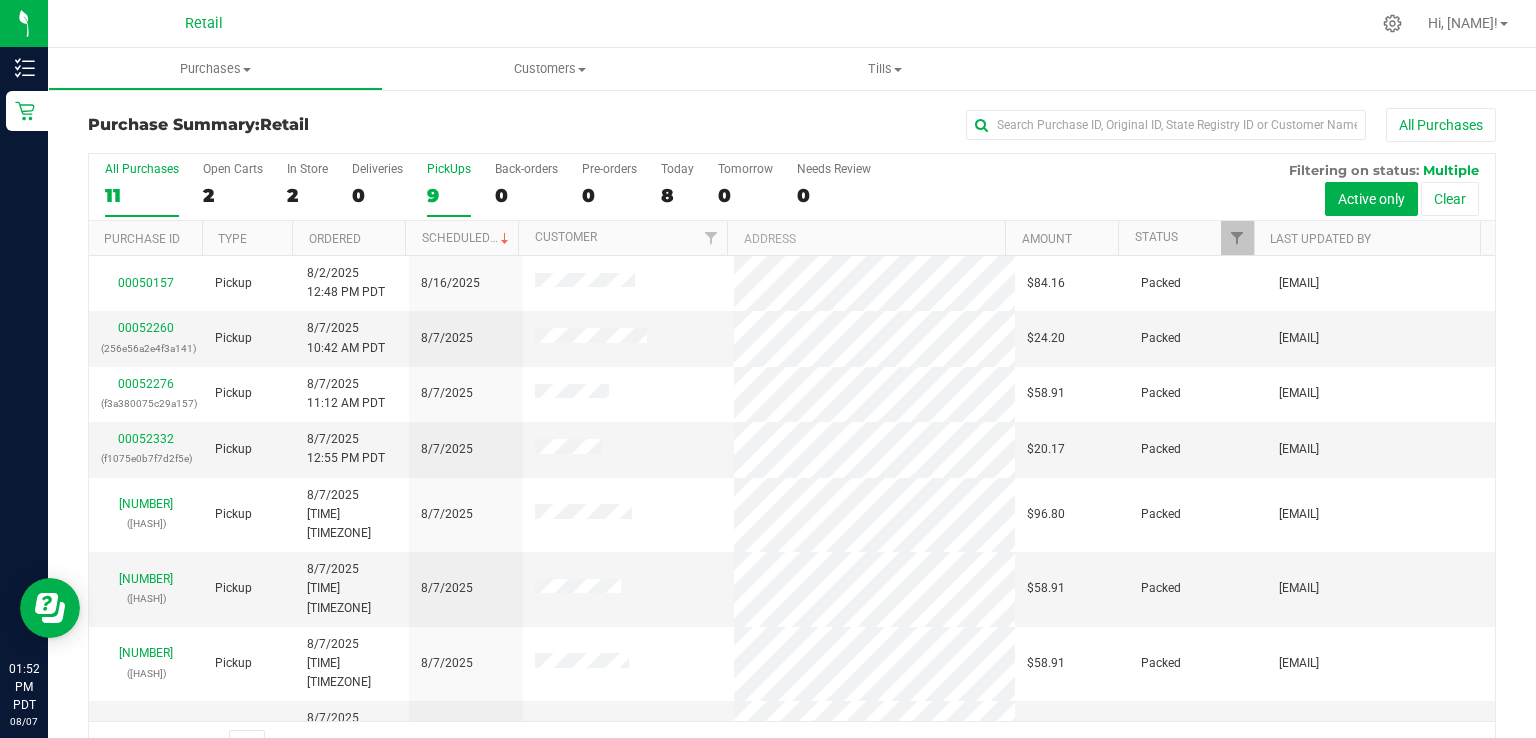 click on "PickUps" at bounding box center (449, 169) 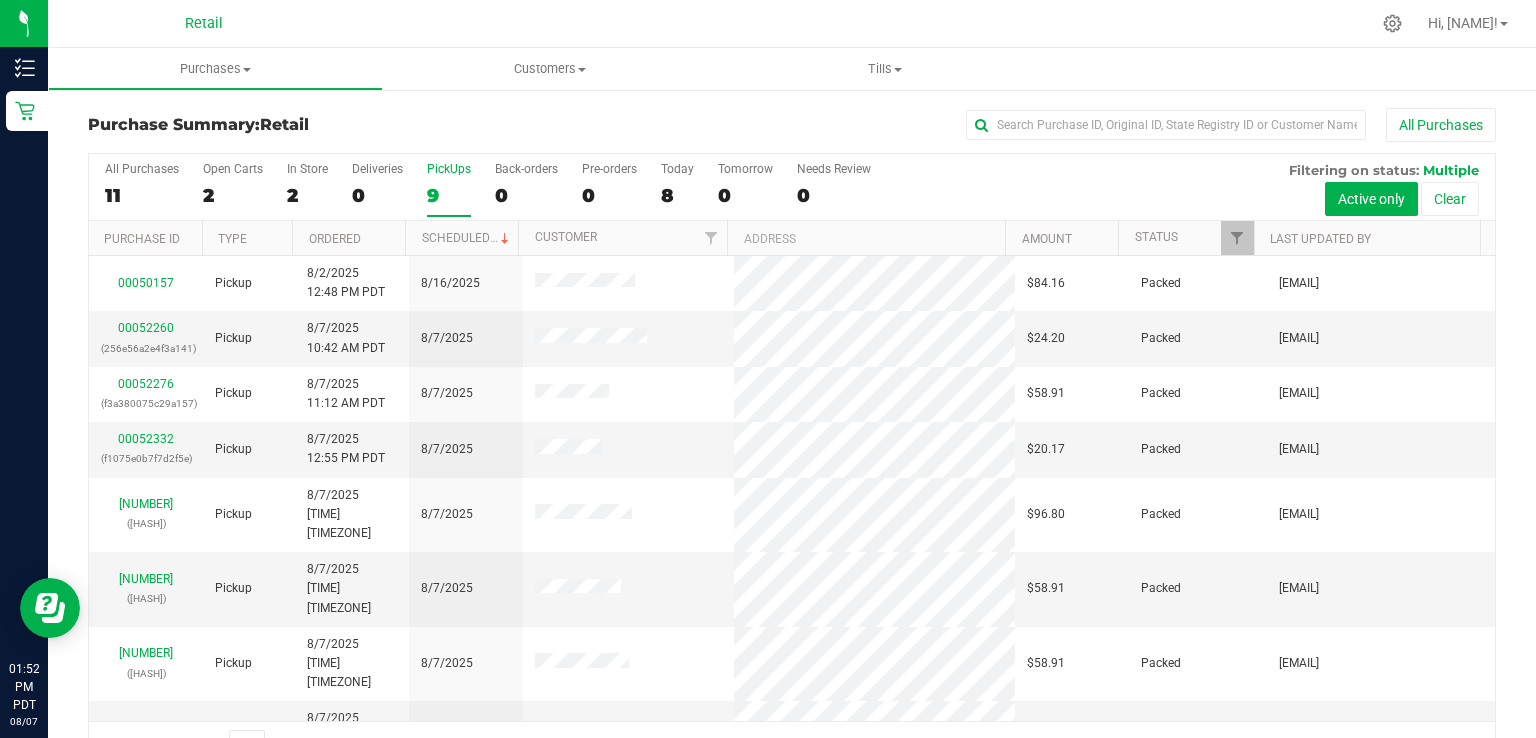 scroll, scrollTop: 31, scrollLeft: 0, axis: vertical 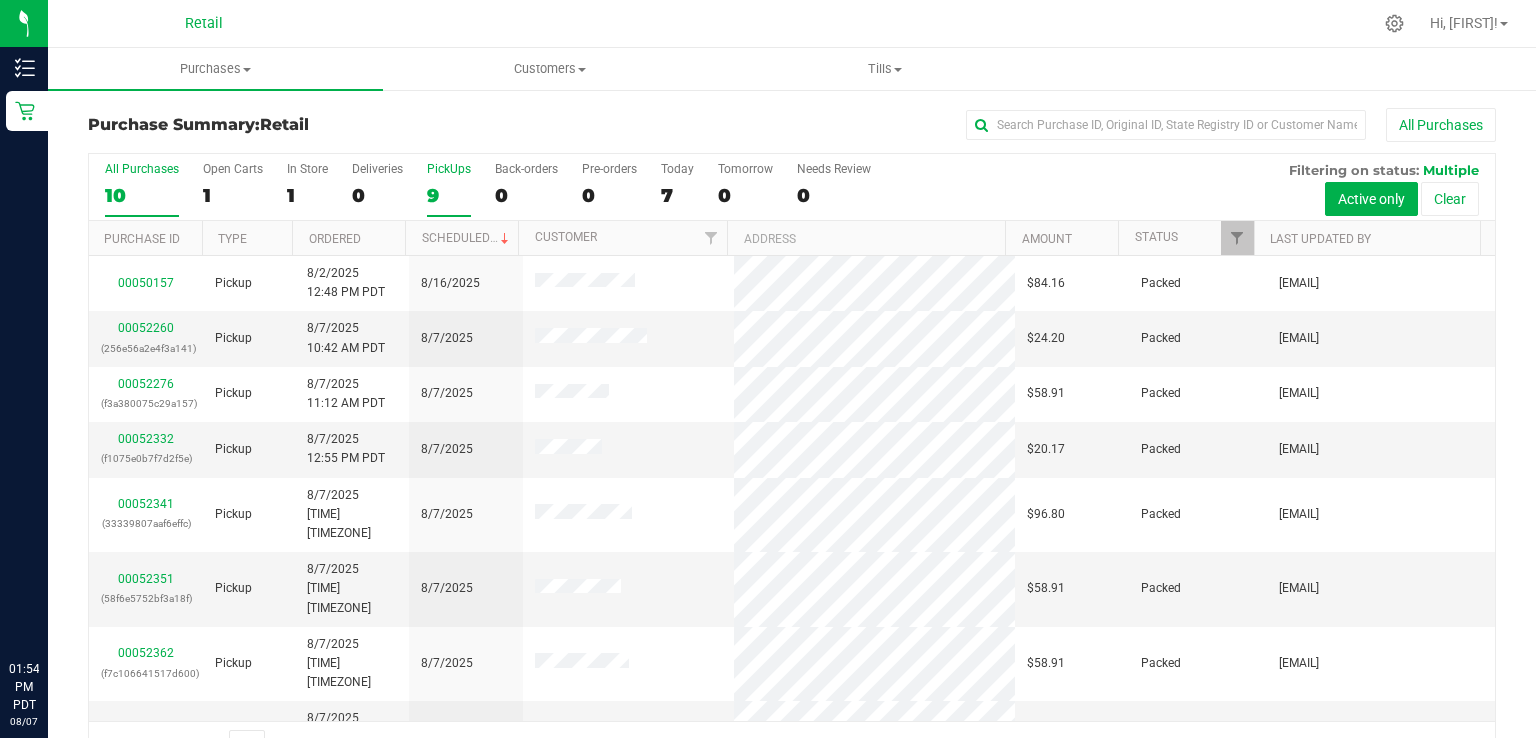 click on "PickUps" at bounding box center [449, 169] 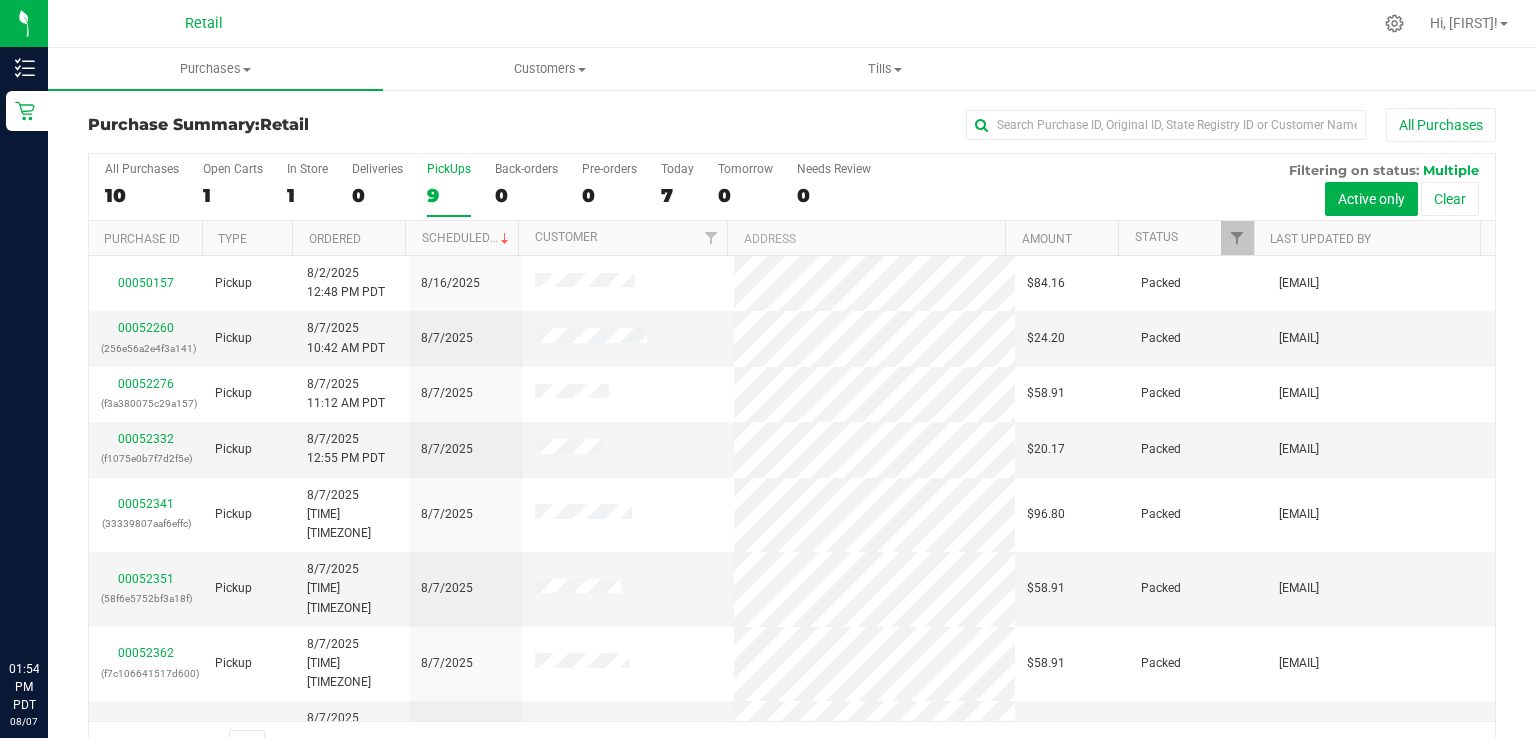 scroll, scrollTop: 31, scrollLeft: 0, axis: vertical 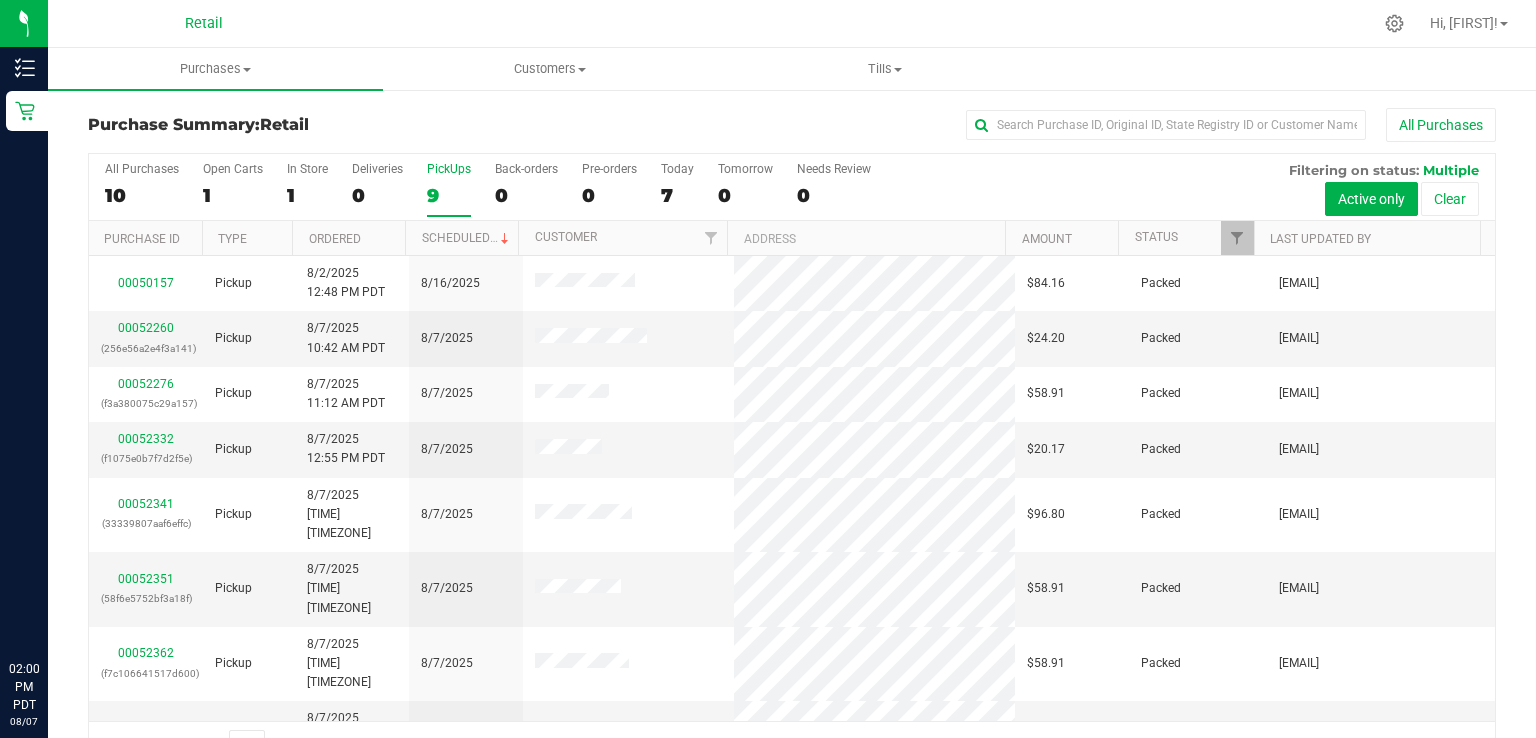 click on "9" at bounding box center [449, 195] 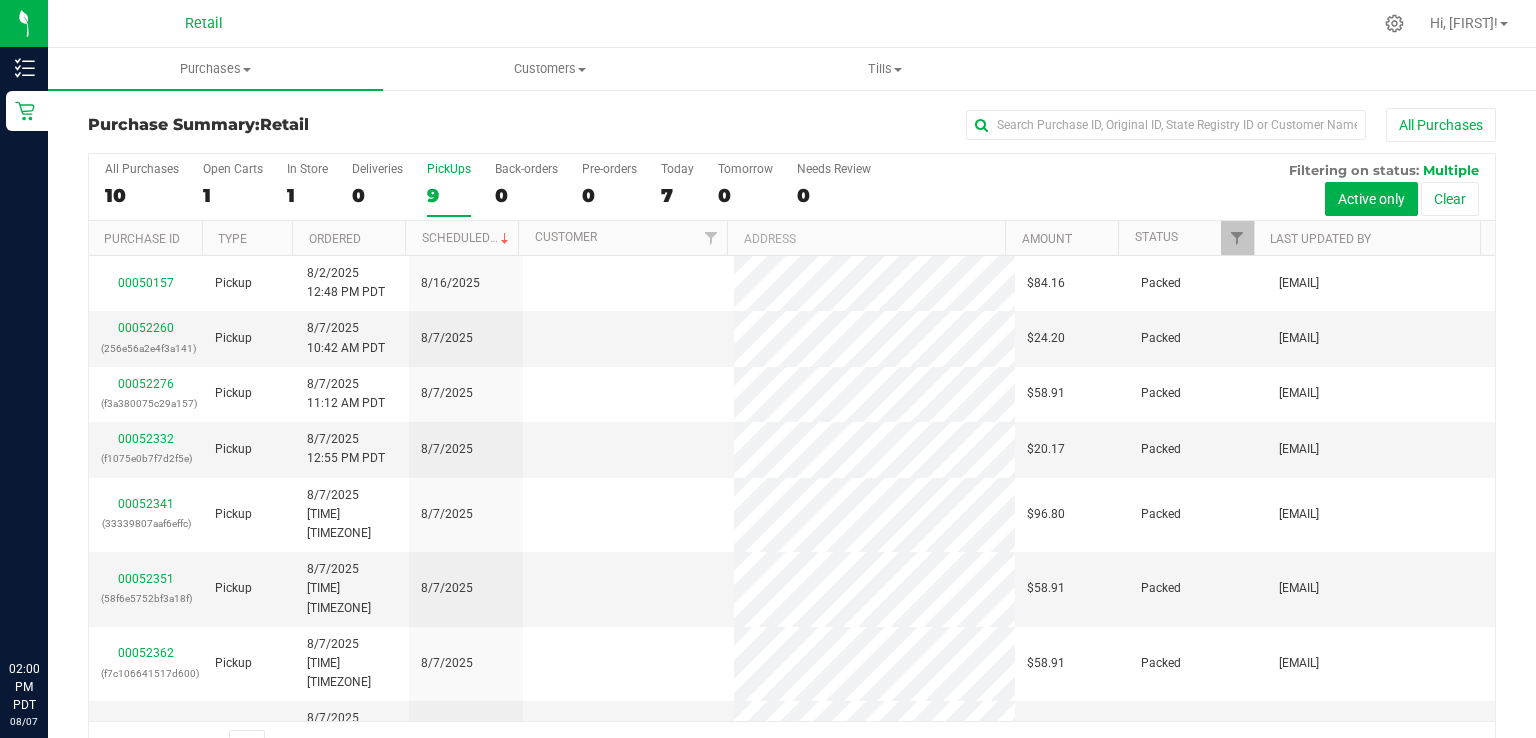 scroll, scrollTop: 31, scrollLeft: 0, axis: vertical 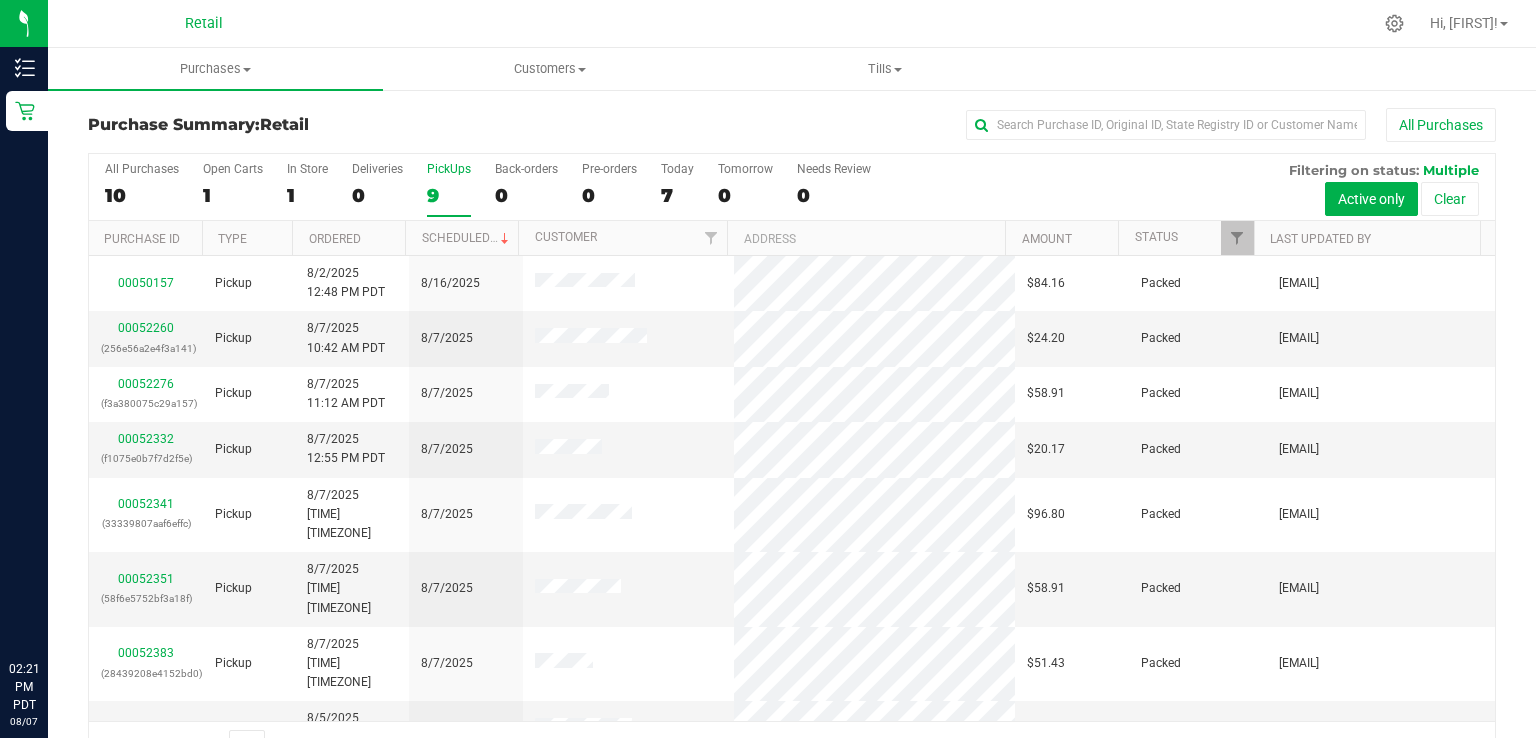 click on "PickUps" at bounding box center [449, 169] 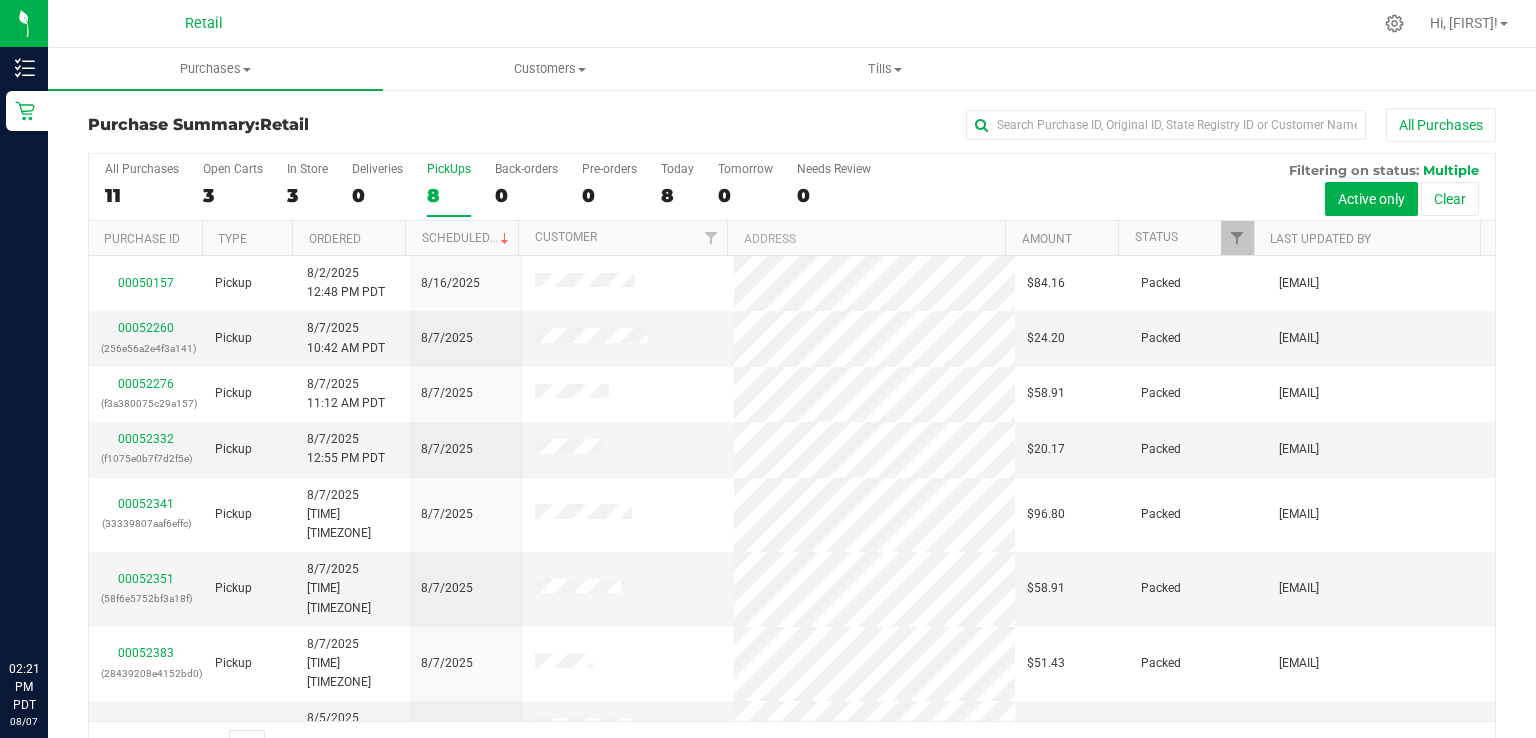 scroll, scrollTop: 49, scrollLeft: 0, axis: vertical 